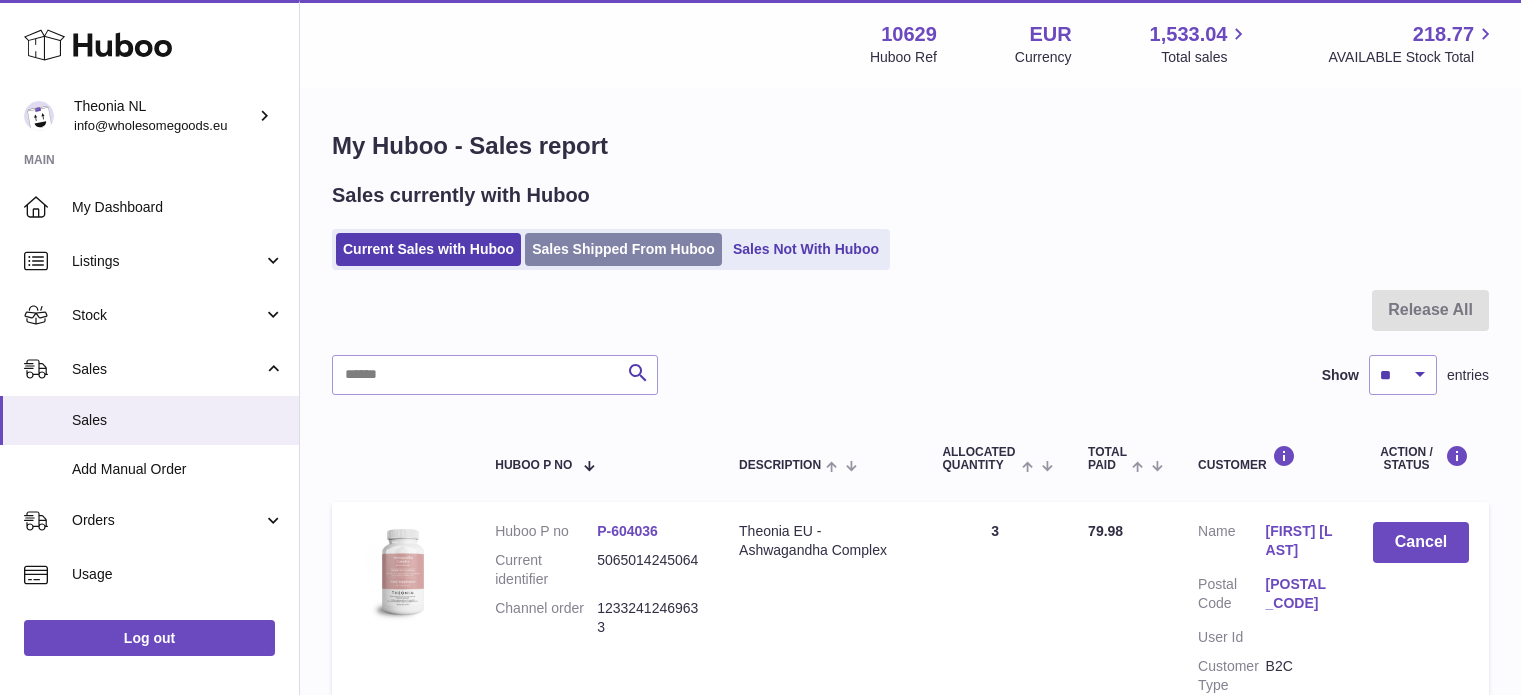 scroll, scrollTop: 0, scrollLeft: 0, axis: both 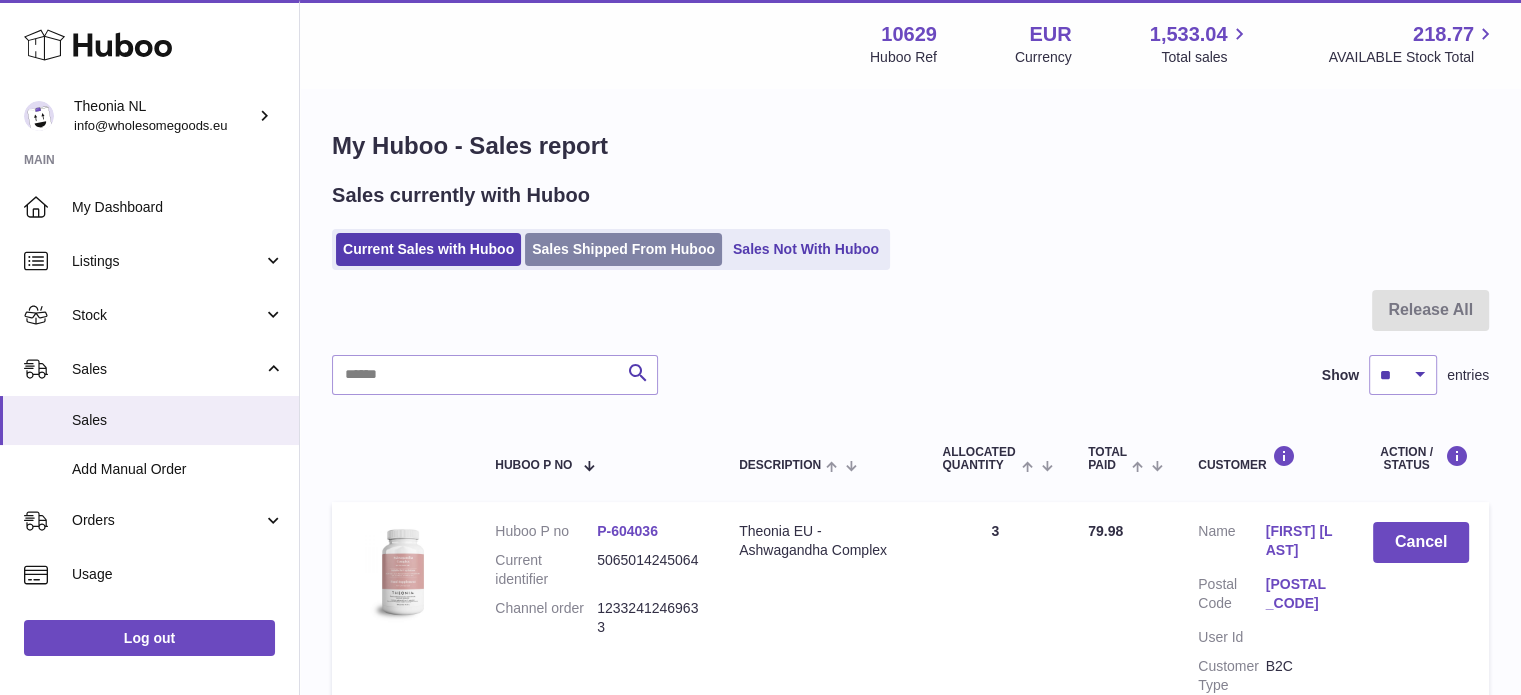 click on "Sales Shipped From Huboo" at bounding box center [623, 249] 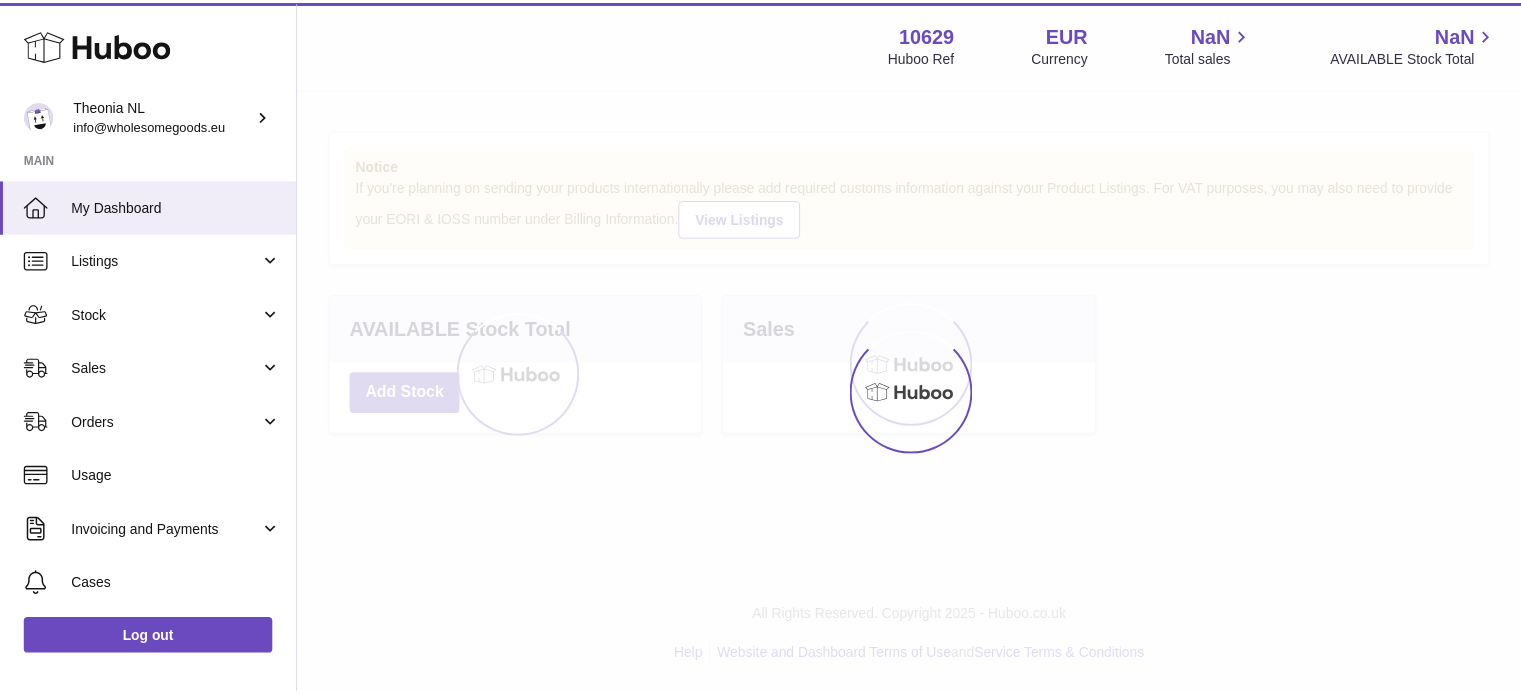 scroll, scrollTop: 0, scrollLeft: 0, axis: both 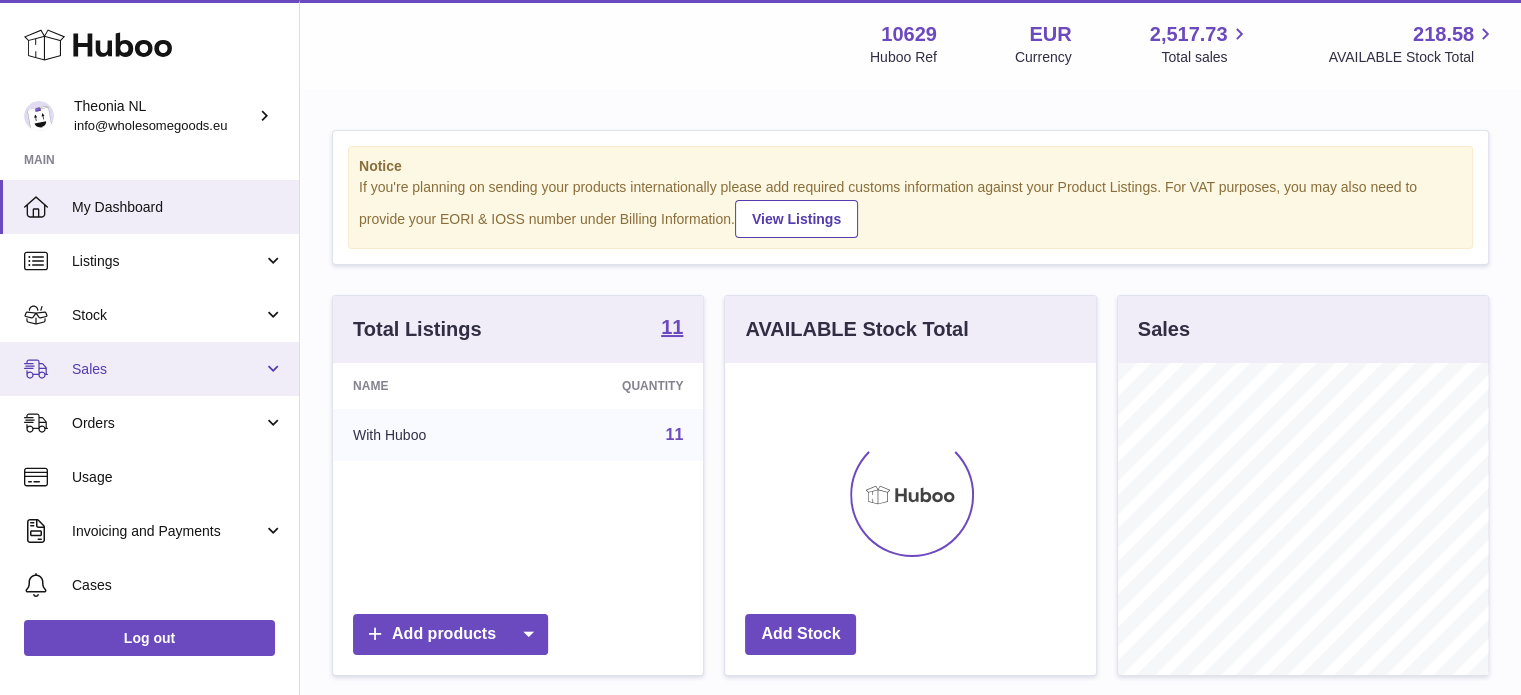 click on "Sales" at bounding box center [149, 369] 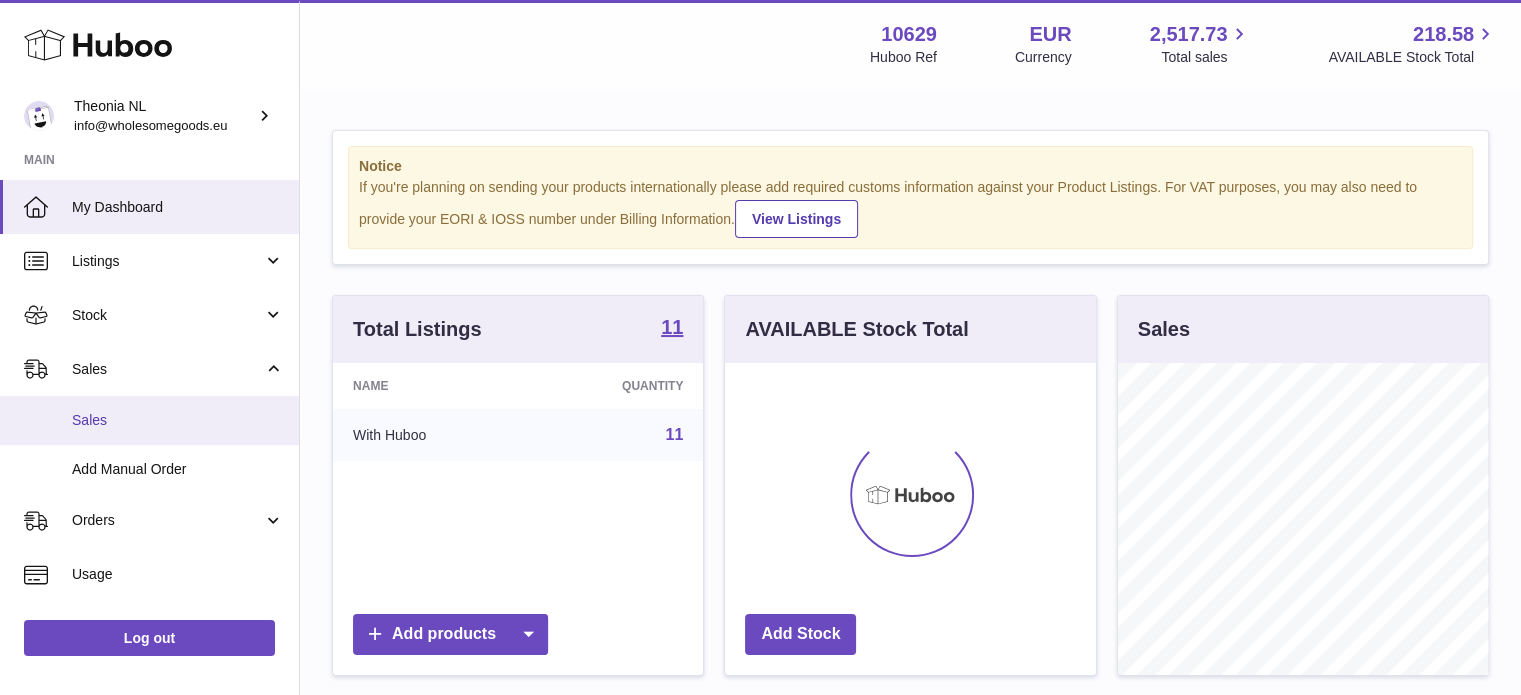 click on "Sales" at bounding box center [149, 420] 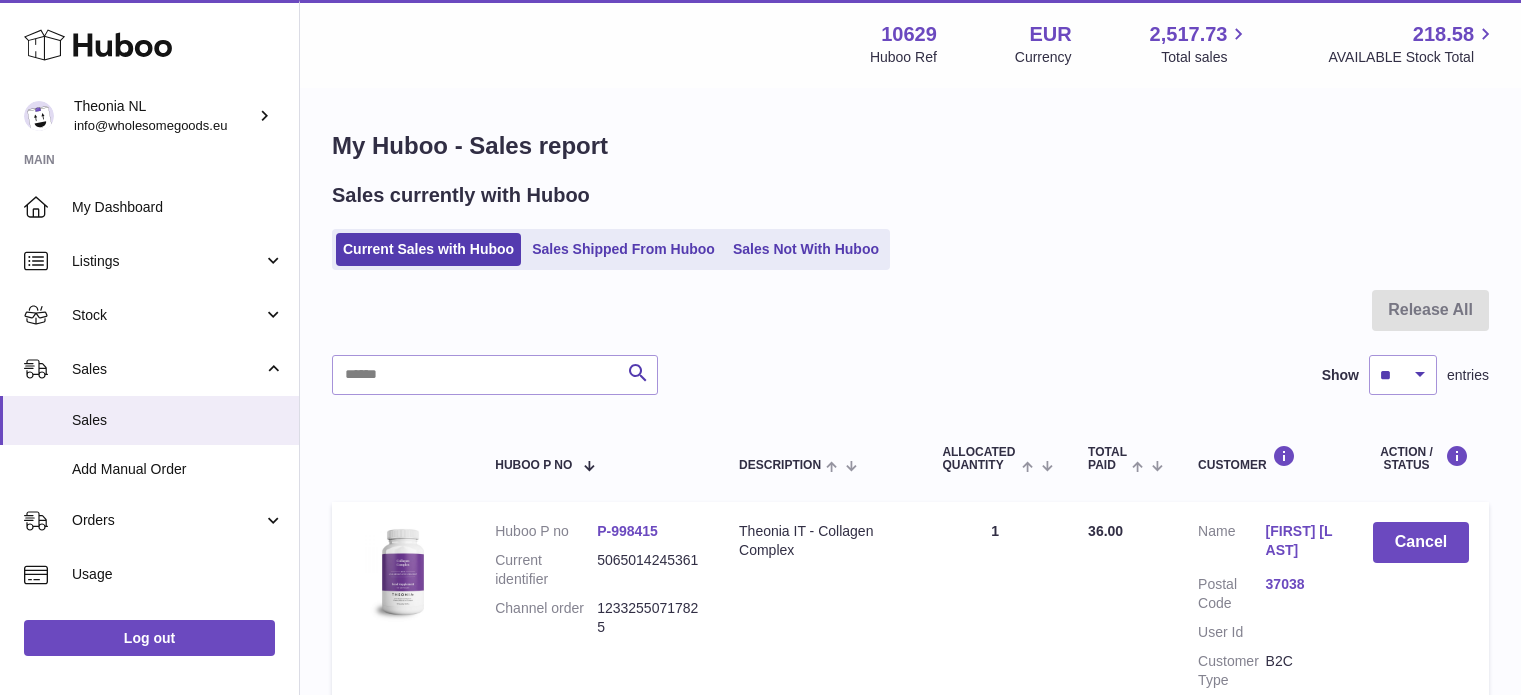 scroll, scrollTop: 0, scrollLeft: 0, axis: both 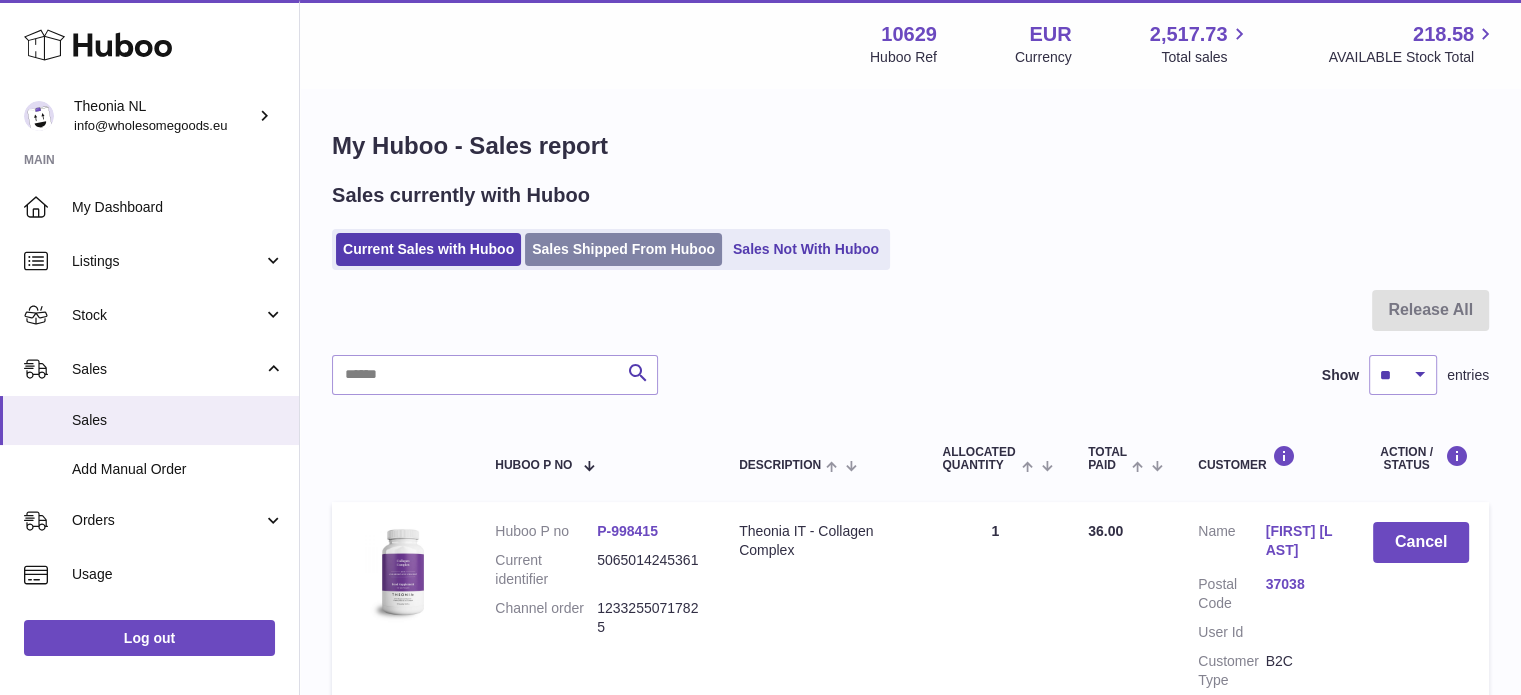 click on "Sales Shipped From Huboo" at bounding box center (623, 249) 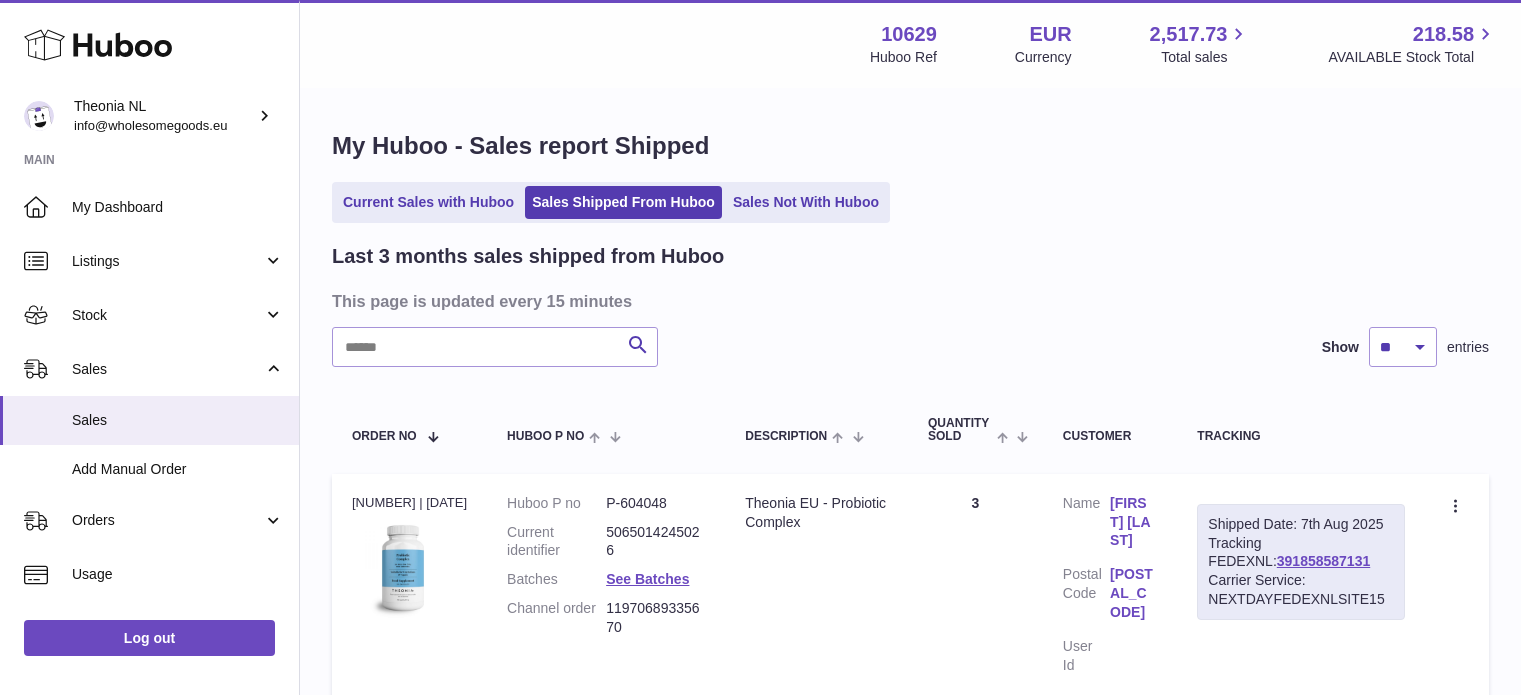 click at bounding box center [495, 347] 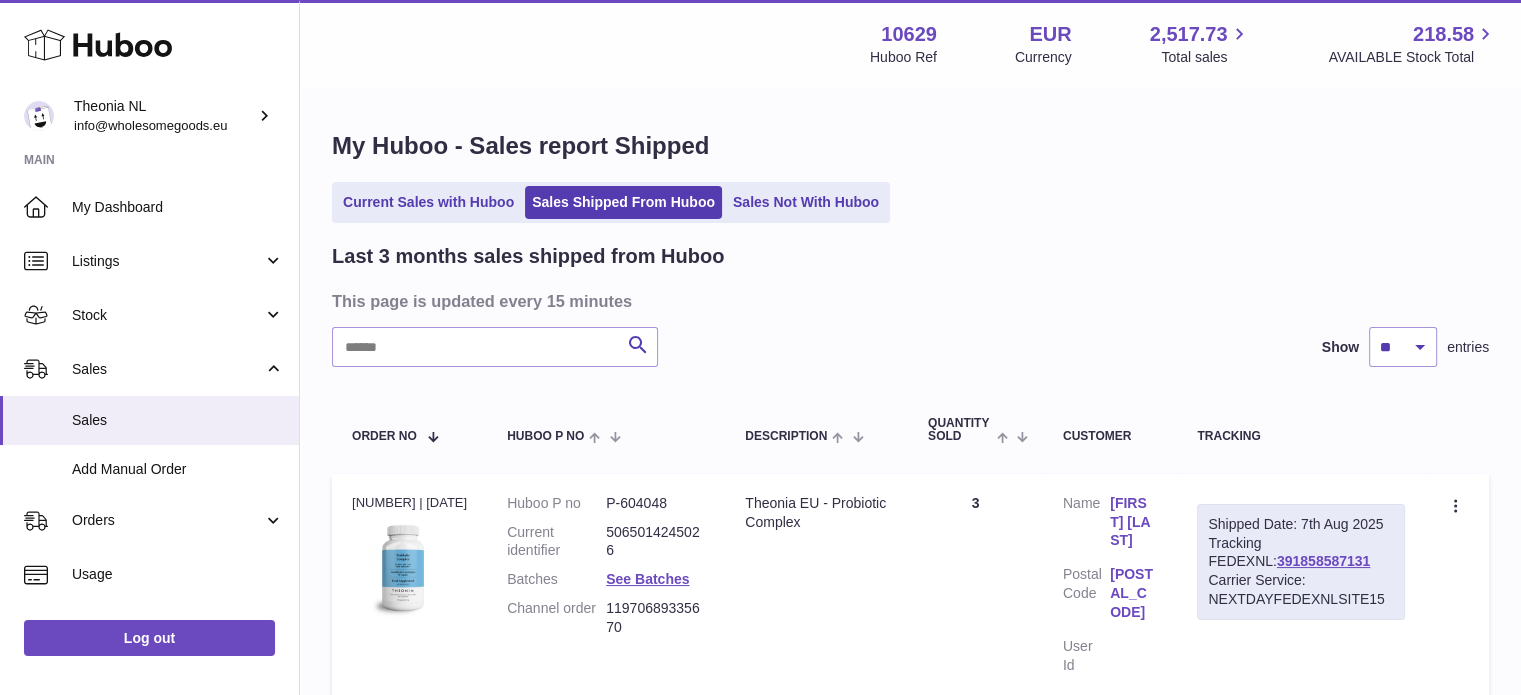 scroll, scrollTop: 0, scrollLeft: 0, axis: both 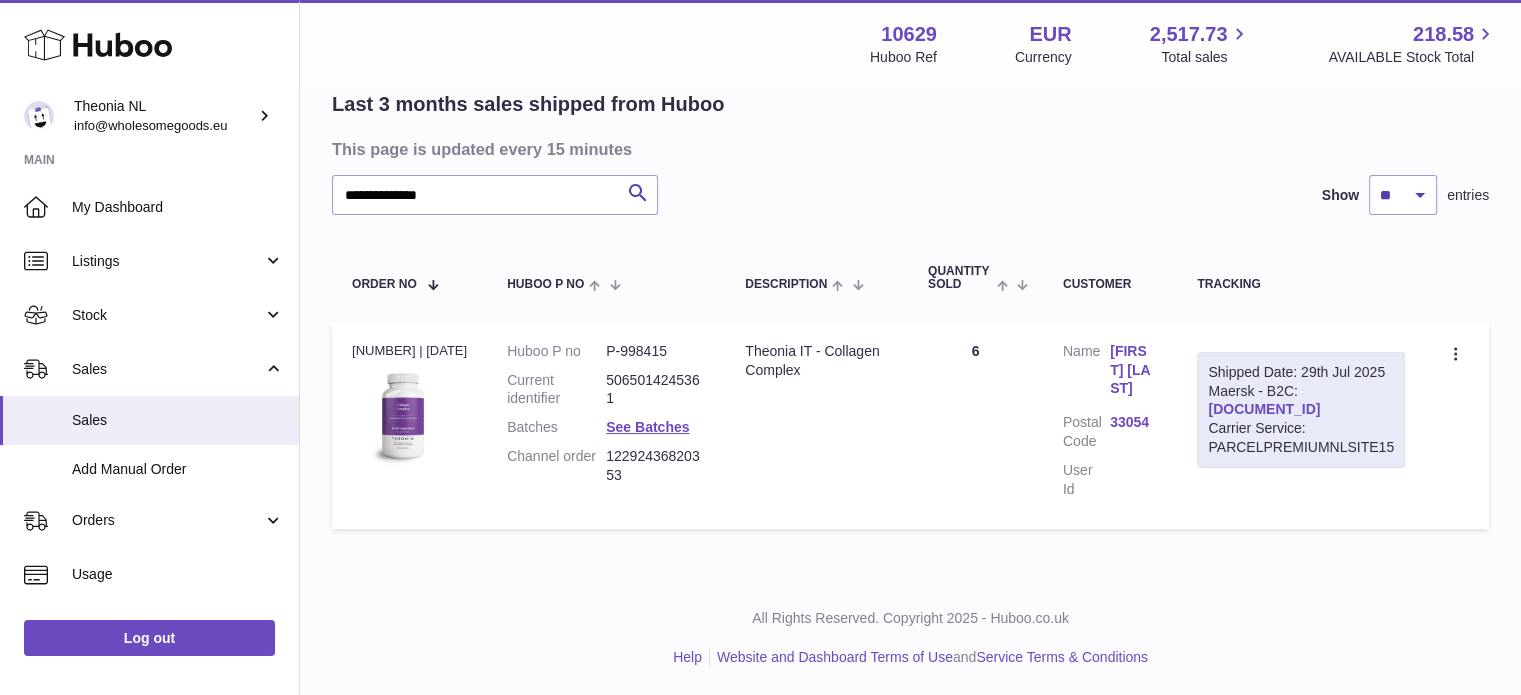 click on "TYPQWPI00446340" at bounding box center (1264, 409) 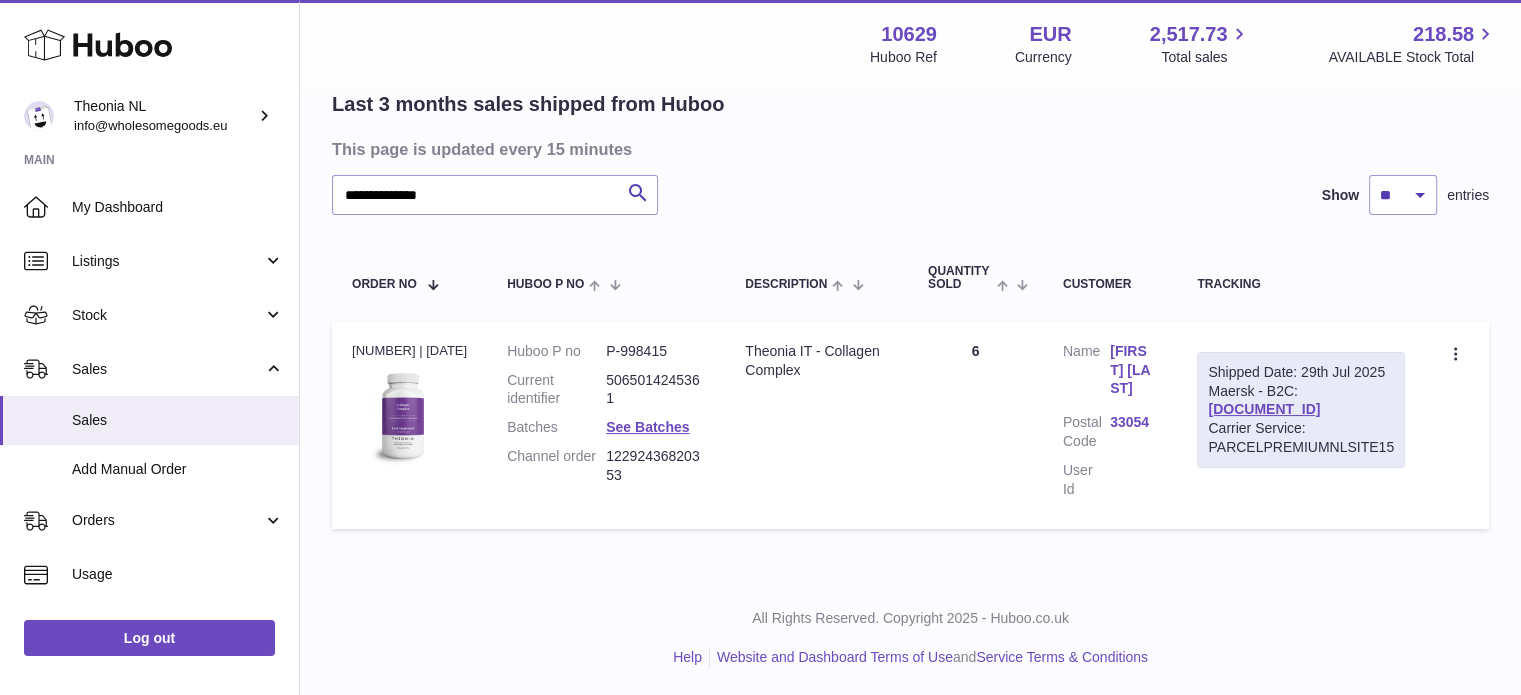 click on "All Rights Reserved. Copyright 2025 - Huboo.co.uk   Help
Website and Dashboard Terms of Use
and
Service Terms & Conditions" at bounding box center (910, 638) 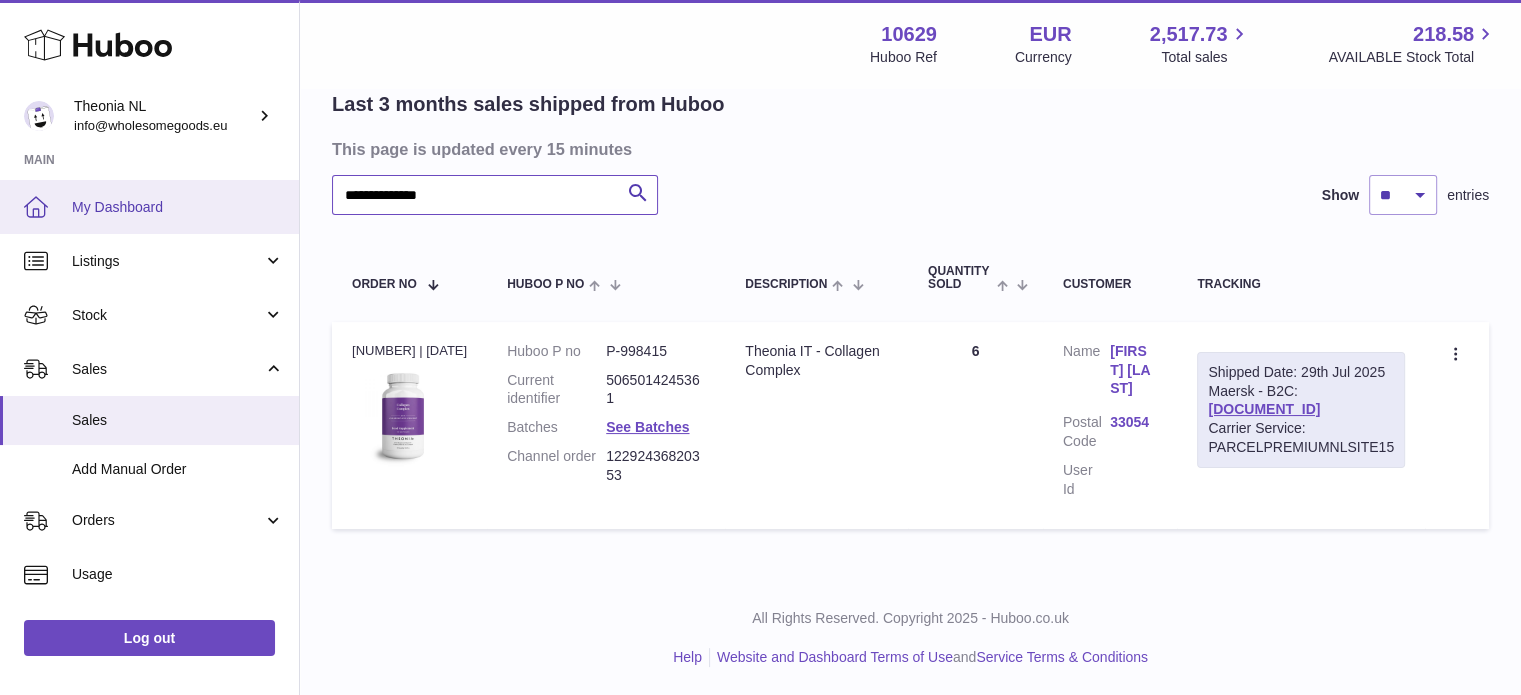 drag, startPoint x: 595, startPoint y: 202, endPoint x: 60, endPoint y: 209, distance: 535.0458 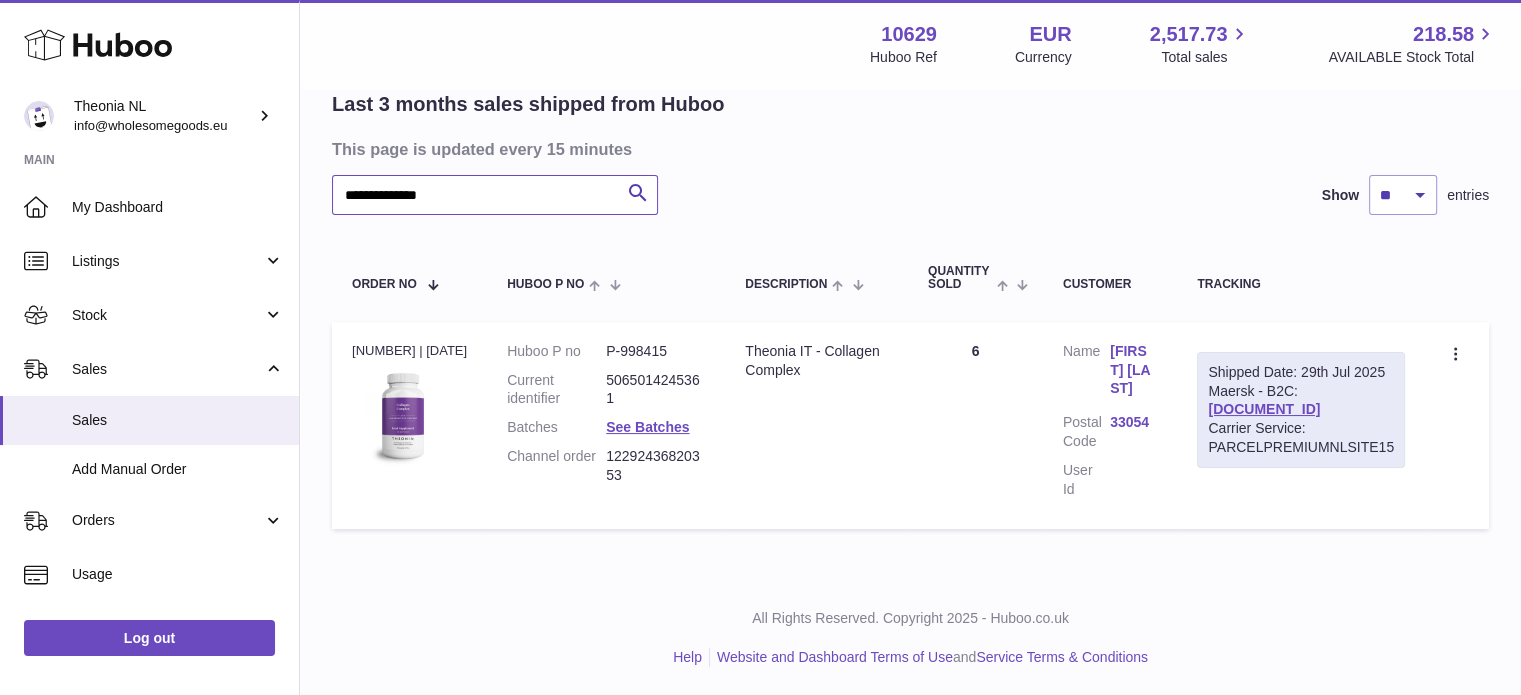paste 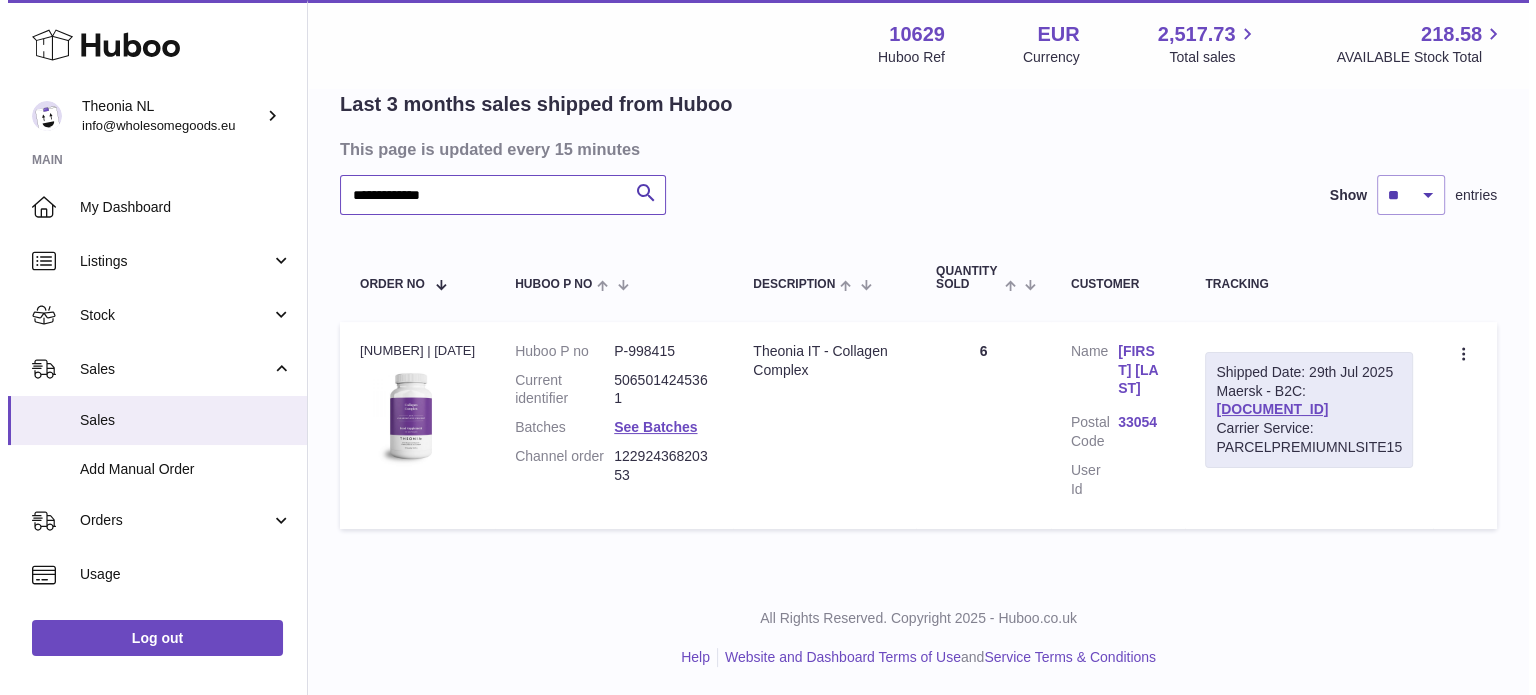 scroll, scrollTop: 0, scrollLeft: 0, axis: both 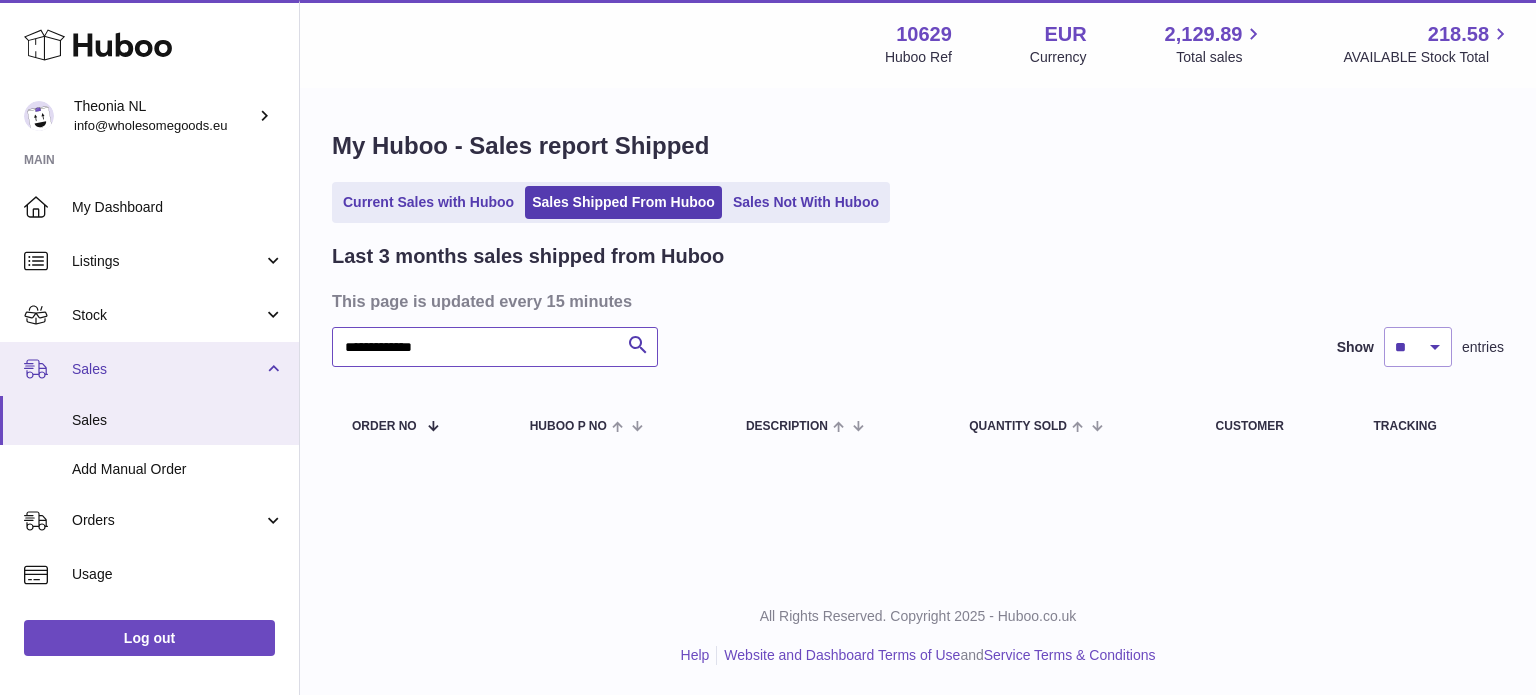 drag, startPoint x: 599, startPoint y: 347, endPoint x: 179, endPoint y: 366, distance: 420.42953 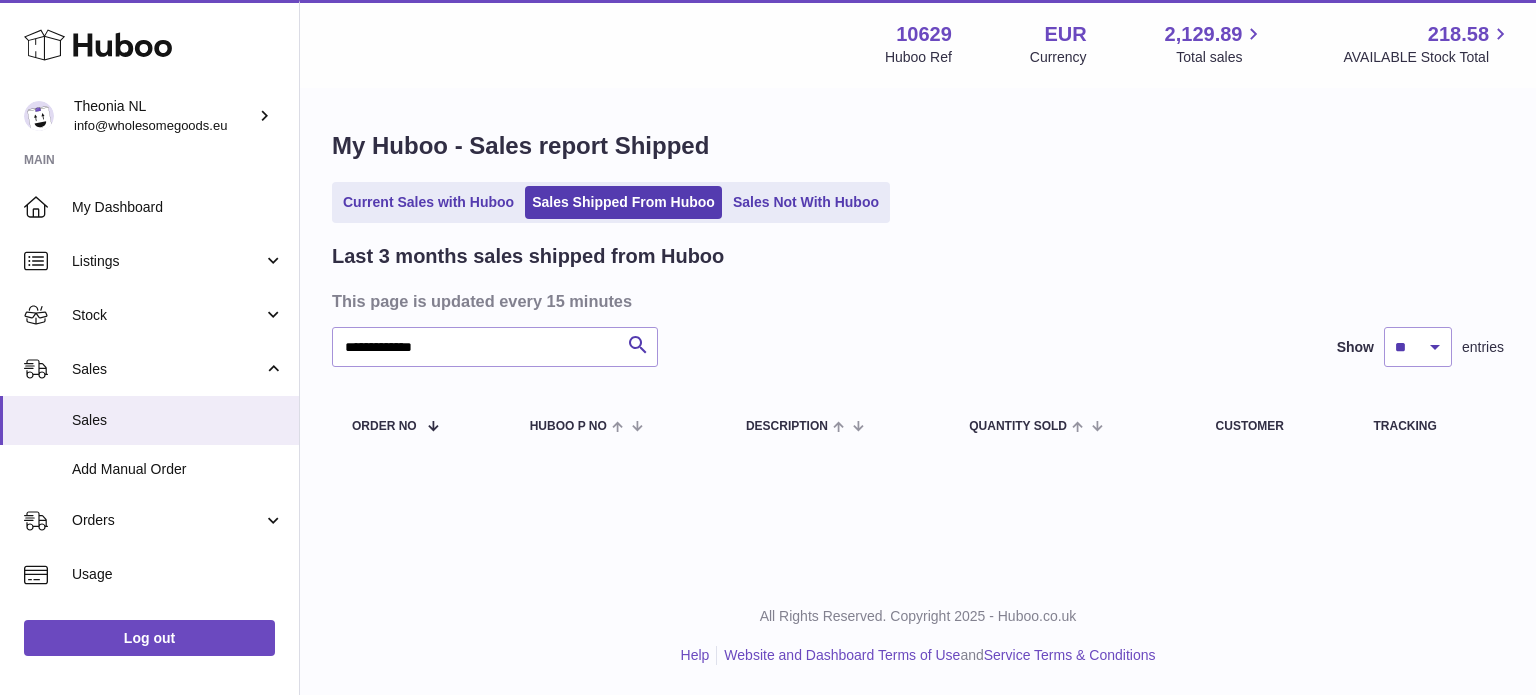 click on "**********" at bounding box center [918, 353] 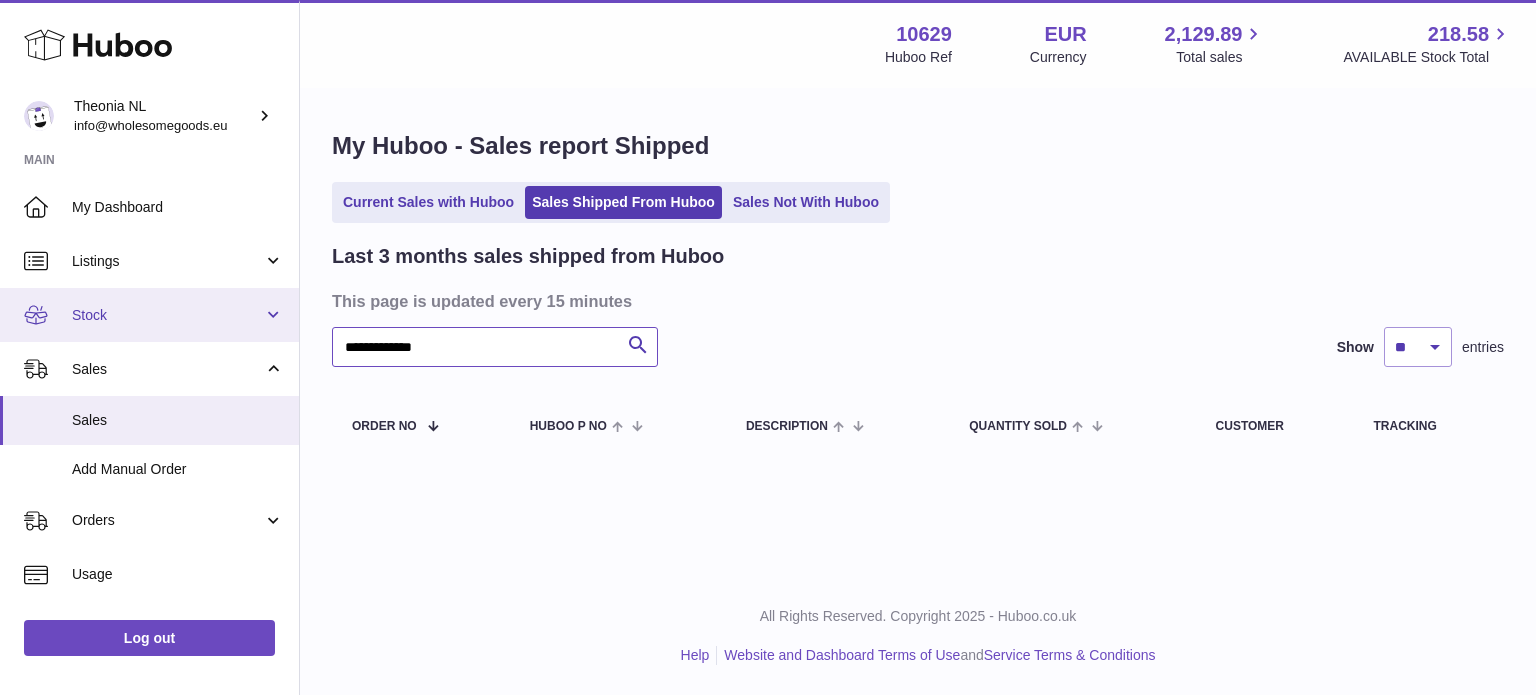 drag, startPoint x: 420, startPoint y: 344, endPoint x: 66, endPoint y: 314, distance: 355.26892 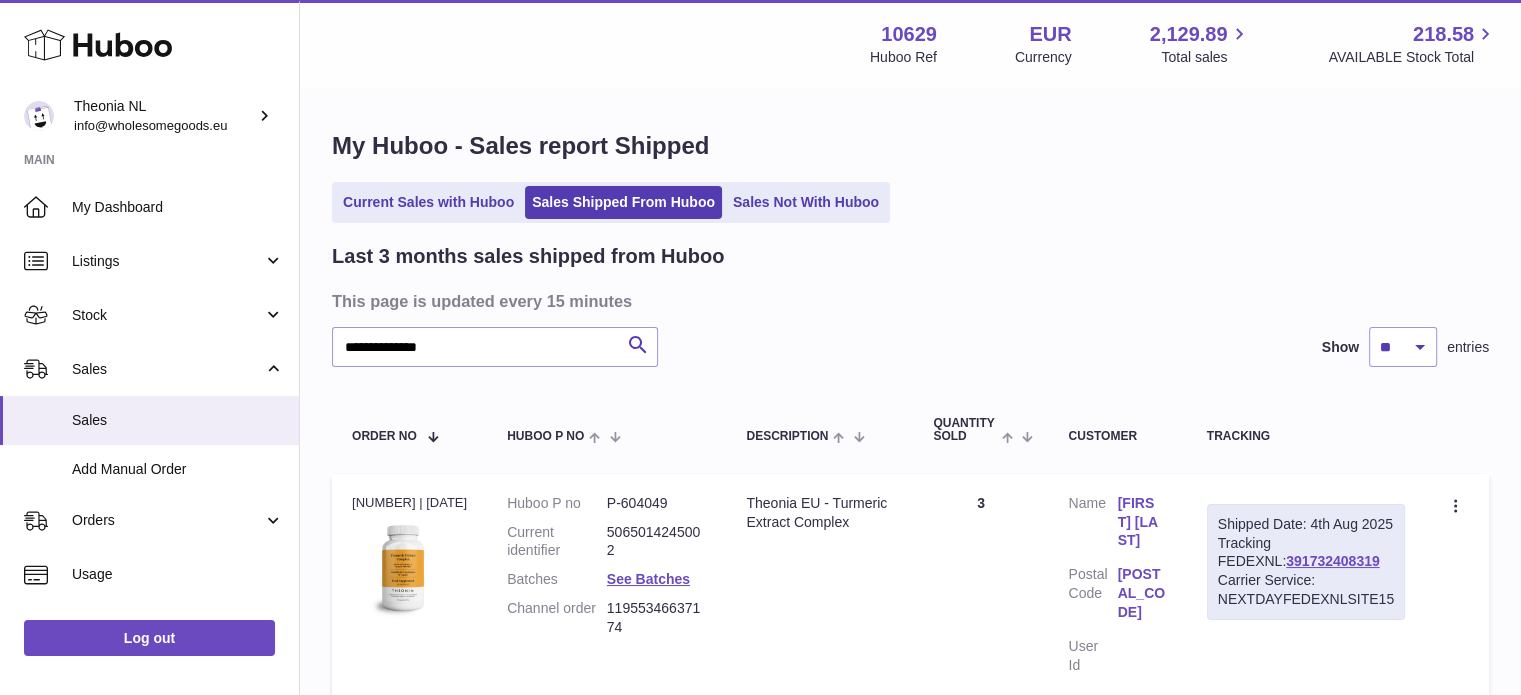 click on "Shipped Date: 4th Aug 2025
Tracking FEDEXNL:
391732408319
Carrier Service: NEXTDAYFEDEXNLSITE15" at bounding box center [1306, 562] 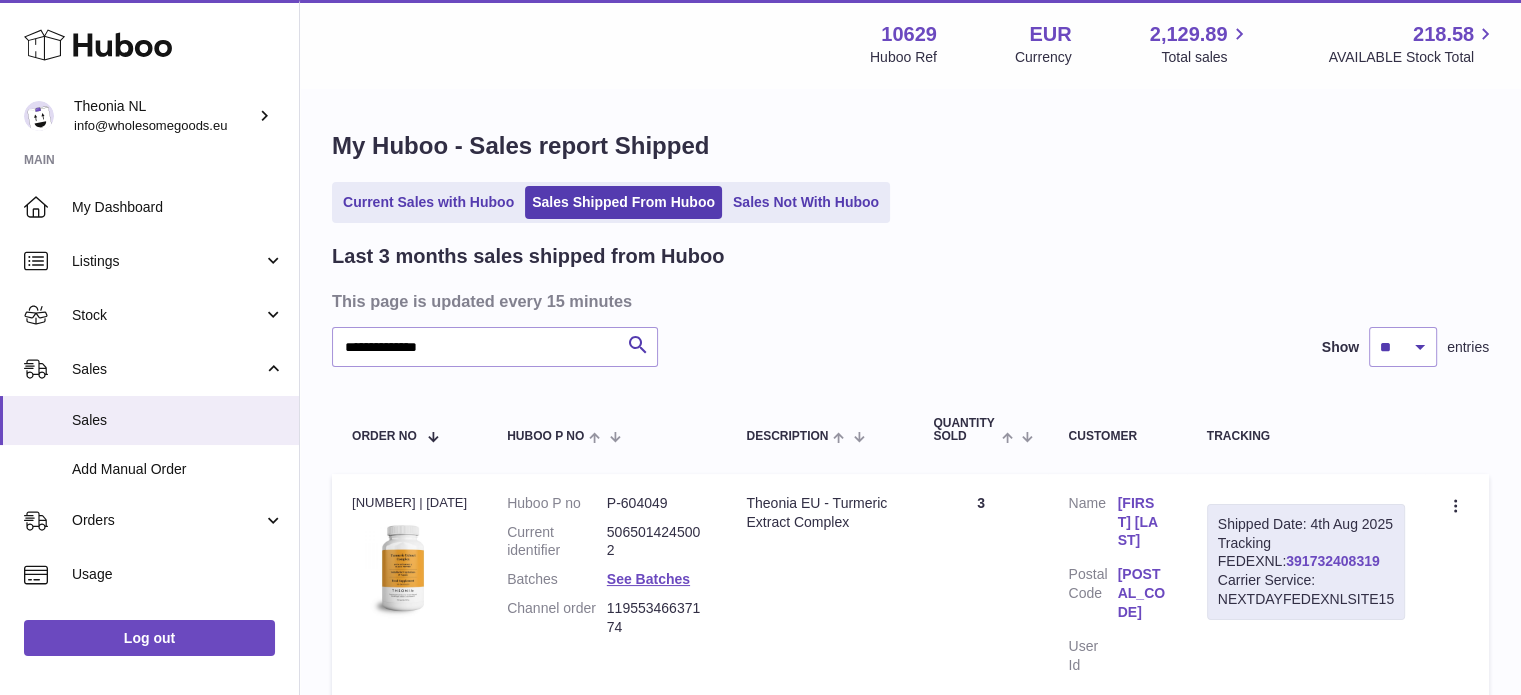 click on "391732408319" at bounding box center [1332, 561] 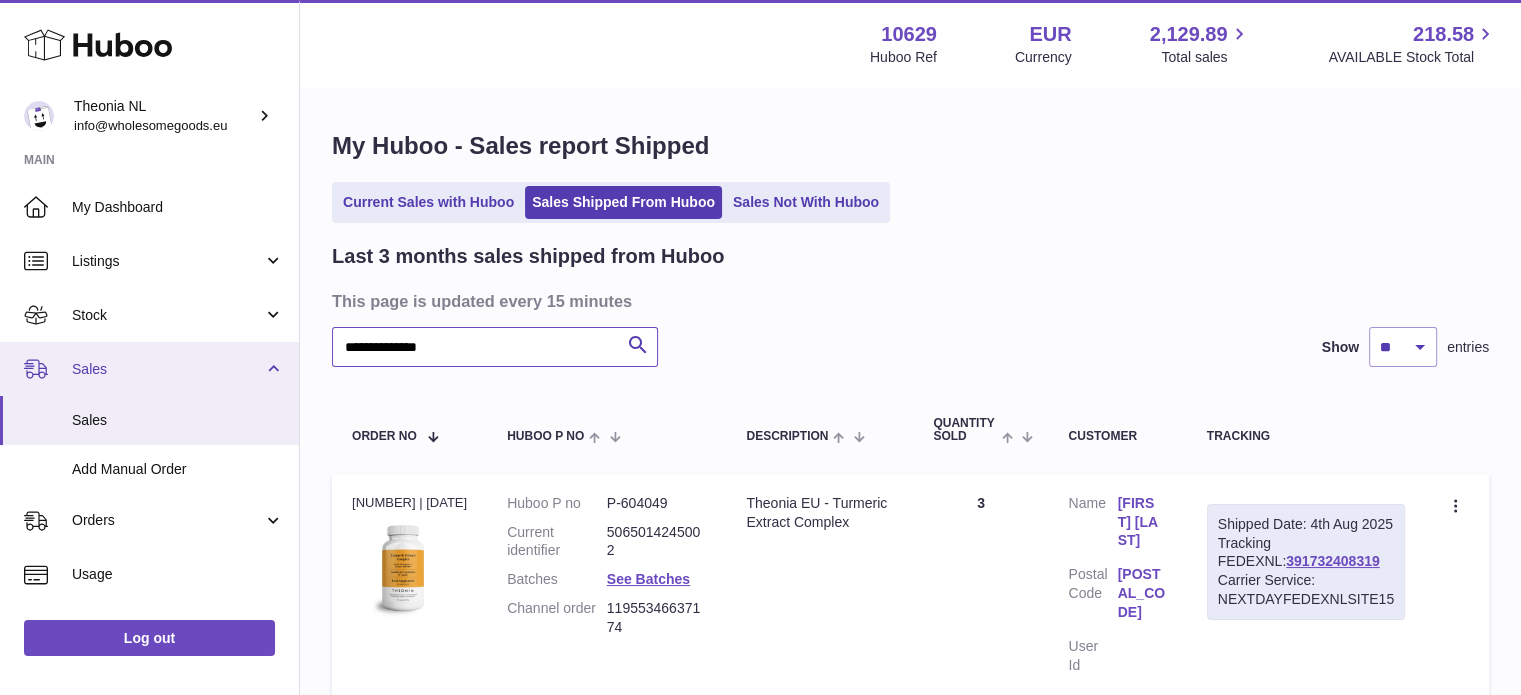 drag, startPoint x: 576, startPoint y: 361, endPoint x: 46, endPoint y: 363, distance: 530.0038 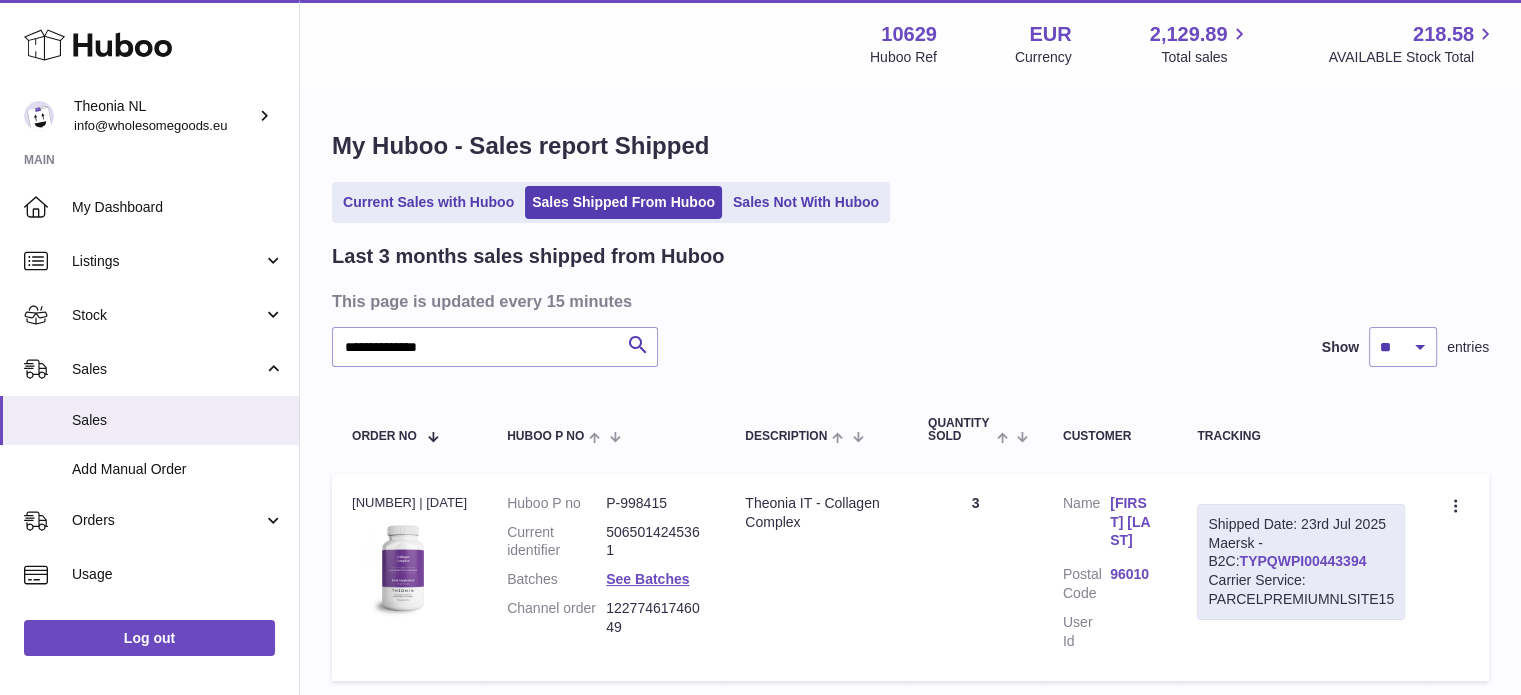 click on "TYPQWPI00443394" at bounding box center [1302, 561] 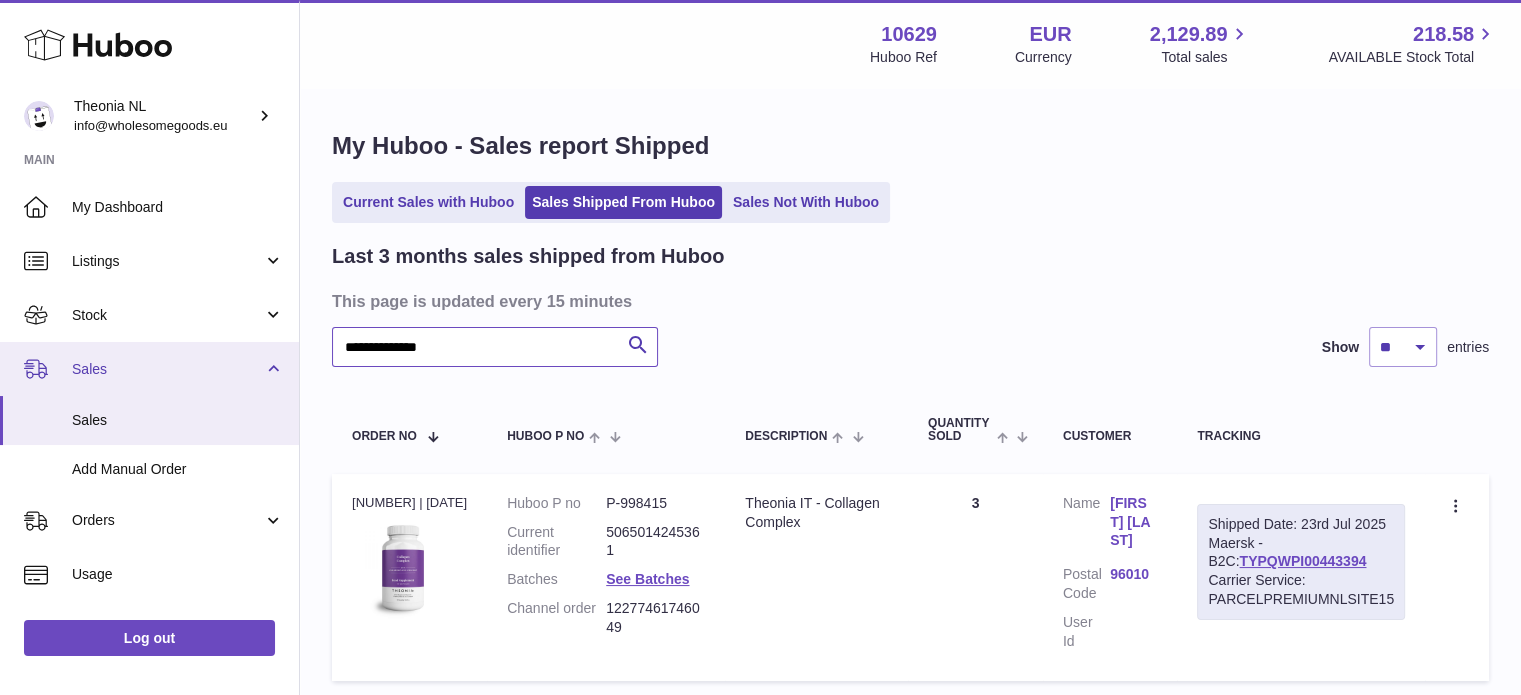 drag, startPoint x: 491, startPoint y: 358, endPoint x: 35, endPoint y: 360, distance: 456.0044 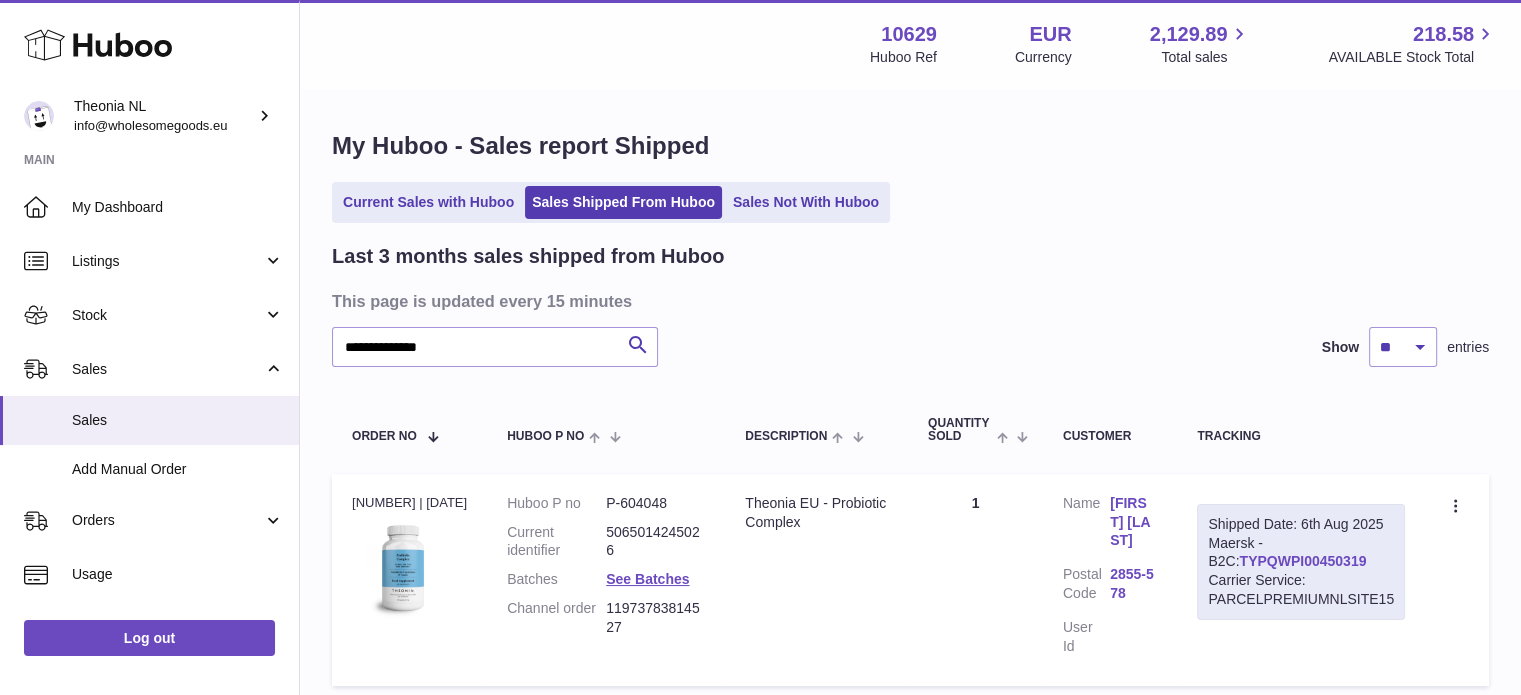 click on "TYPQWPI00450319" at bounding box center (1302, 561) 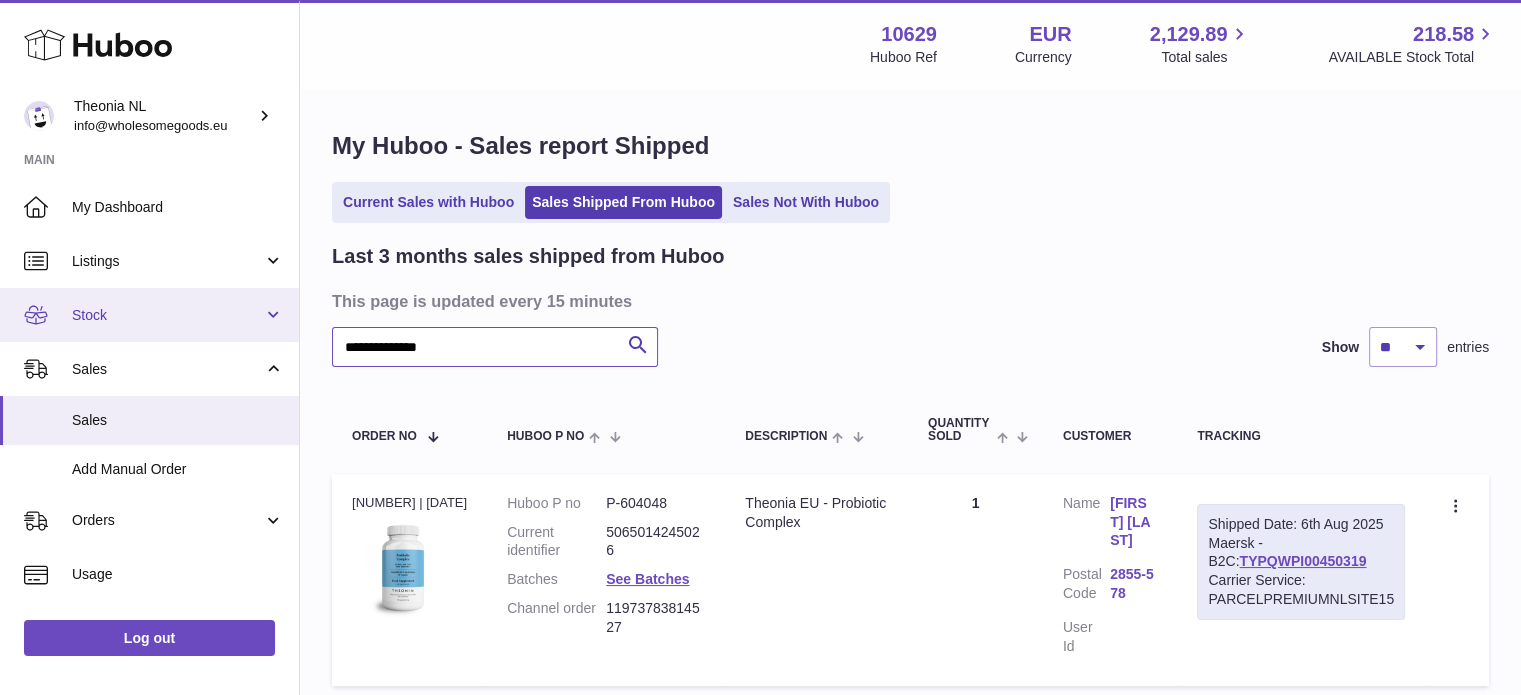 drag, startPoint x: 317, startPoint y: 336, endPoint x: 0, endPoint y: 320, distance: 317.40353 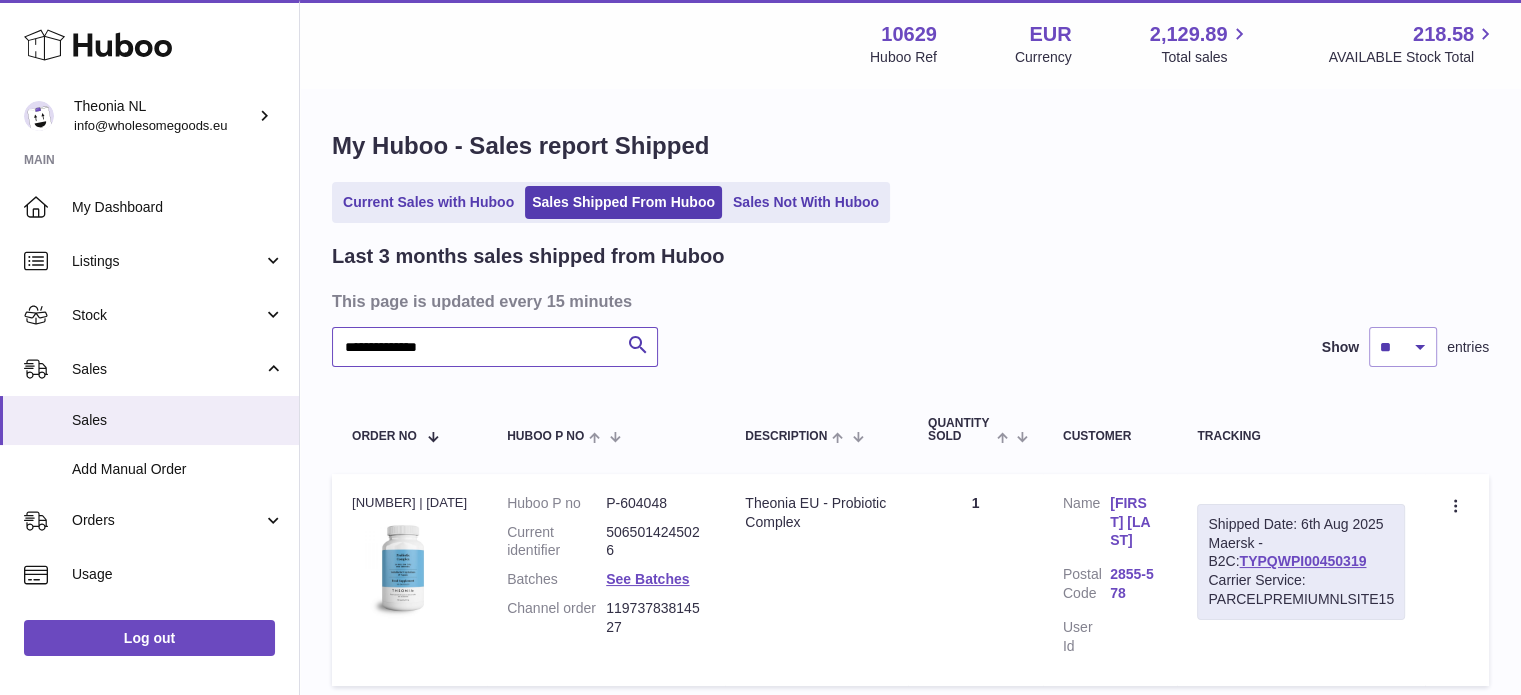 paste 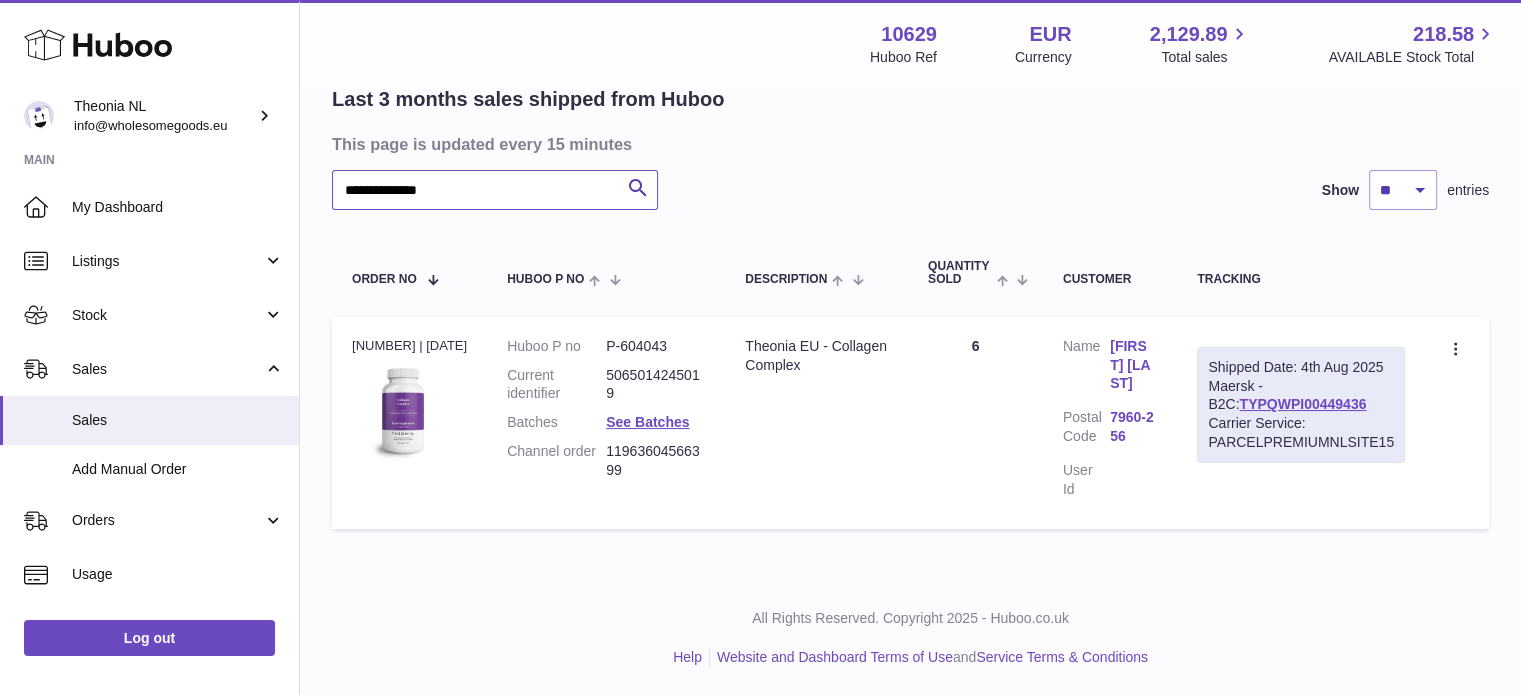 scroll, scrollTop: 138, scrollLeft: 0, axis: vertical 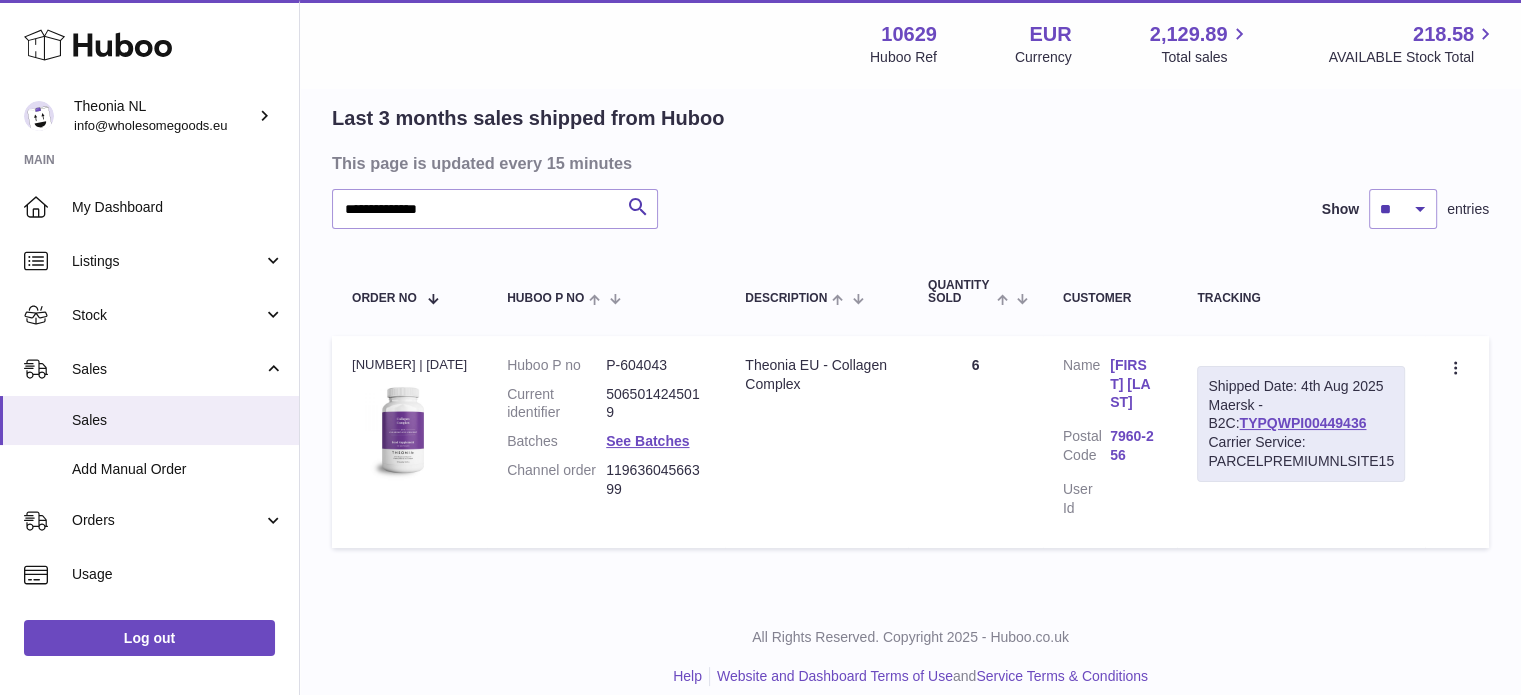 click on "Carrier Service: PARCELPREMIUMNLSITE15" at bounding box center (1301, 452) 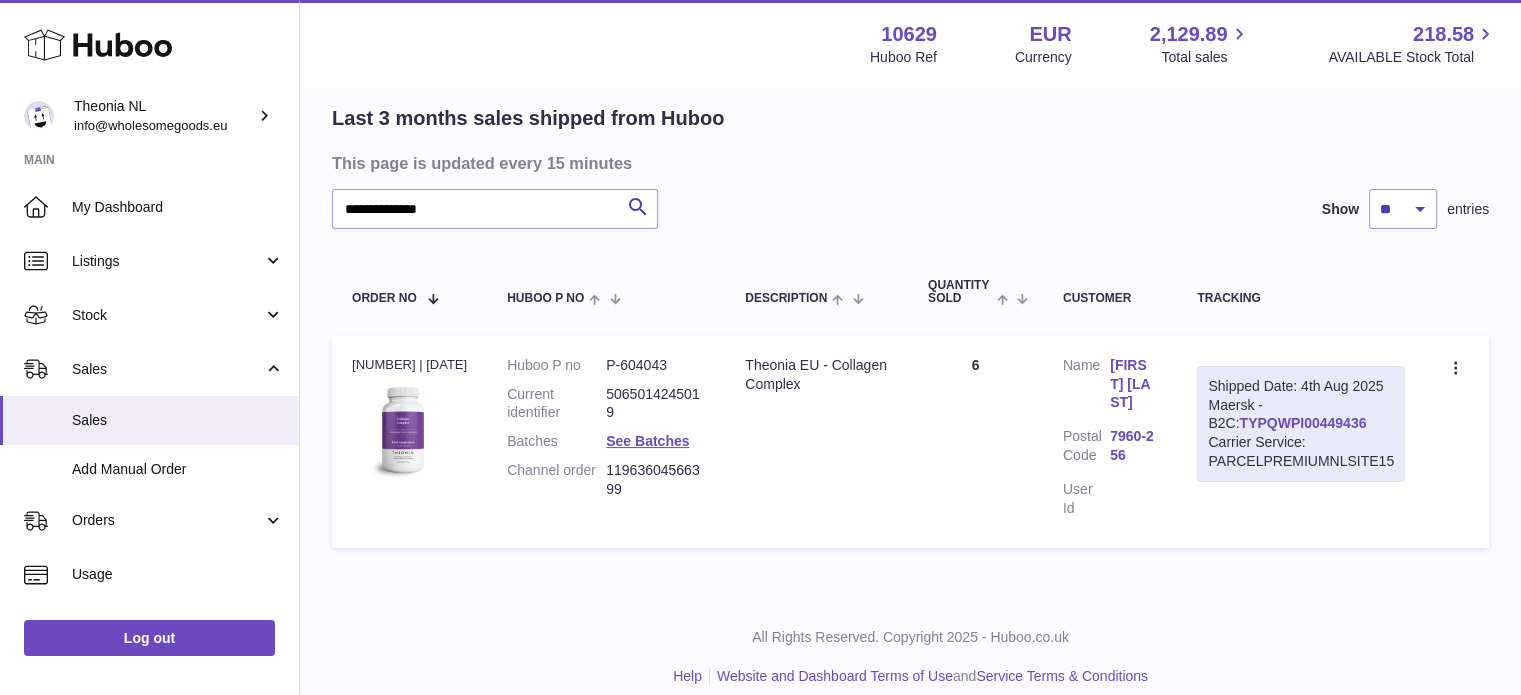 click on "TYPQWPI00449436" at bounding box center [1302, 423] 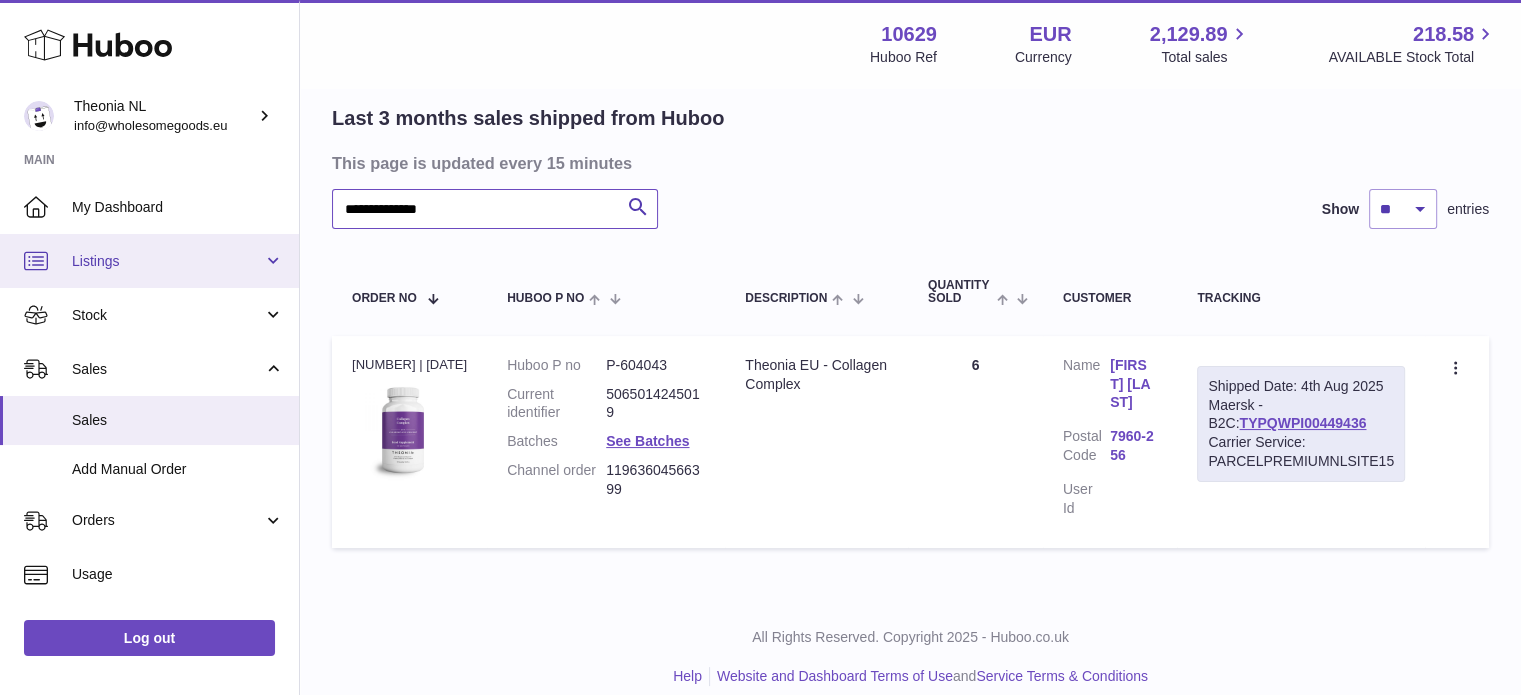 drag, startPoint x: 556, startPoint y: 228, endPoint x: 216, endPoint y: 233, distance: 340.03677 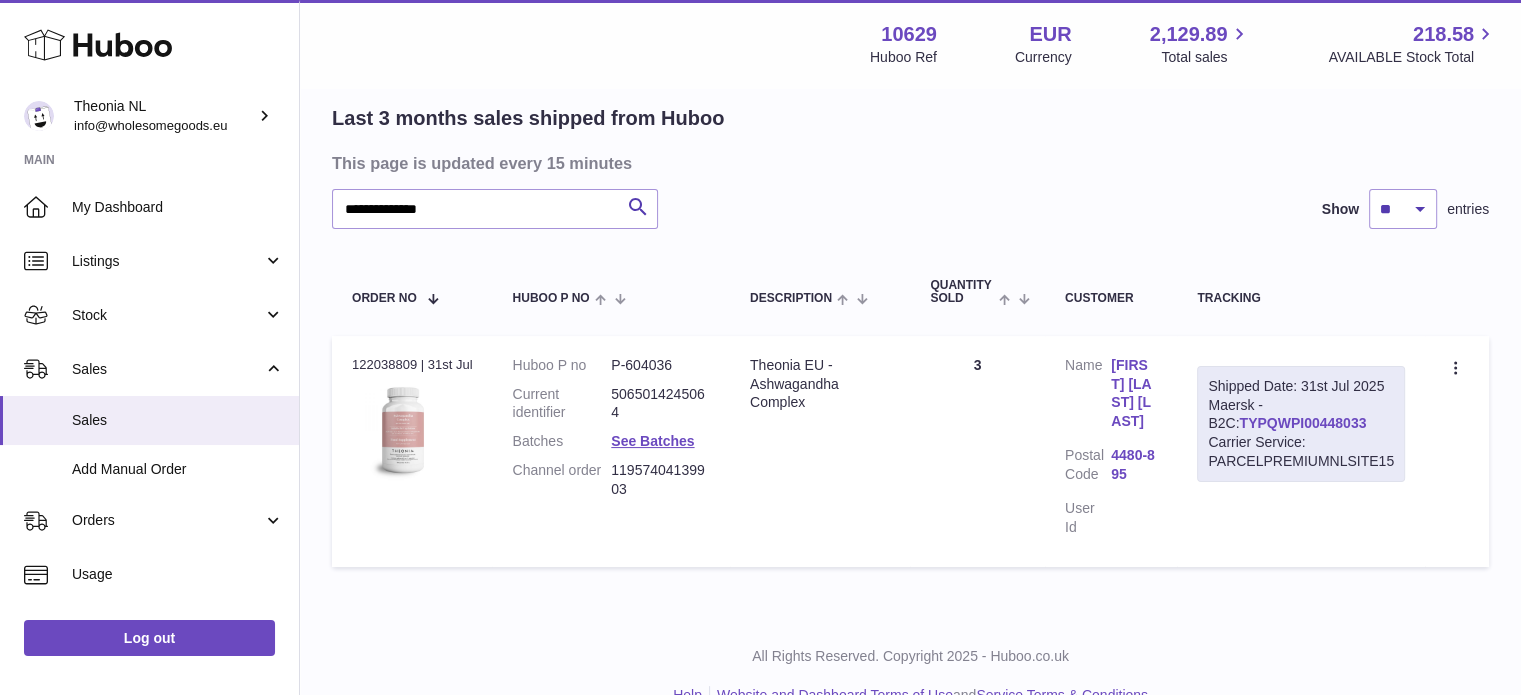 click on "TYPQWPI00448033" at bounding box center (1302, 423) 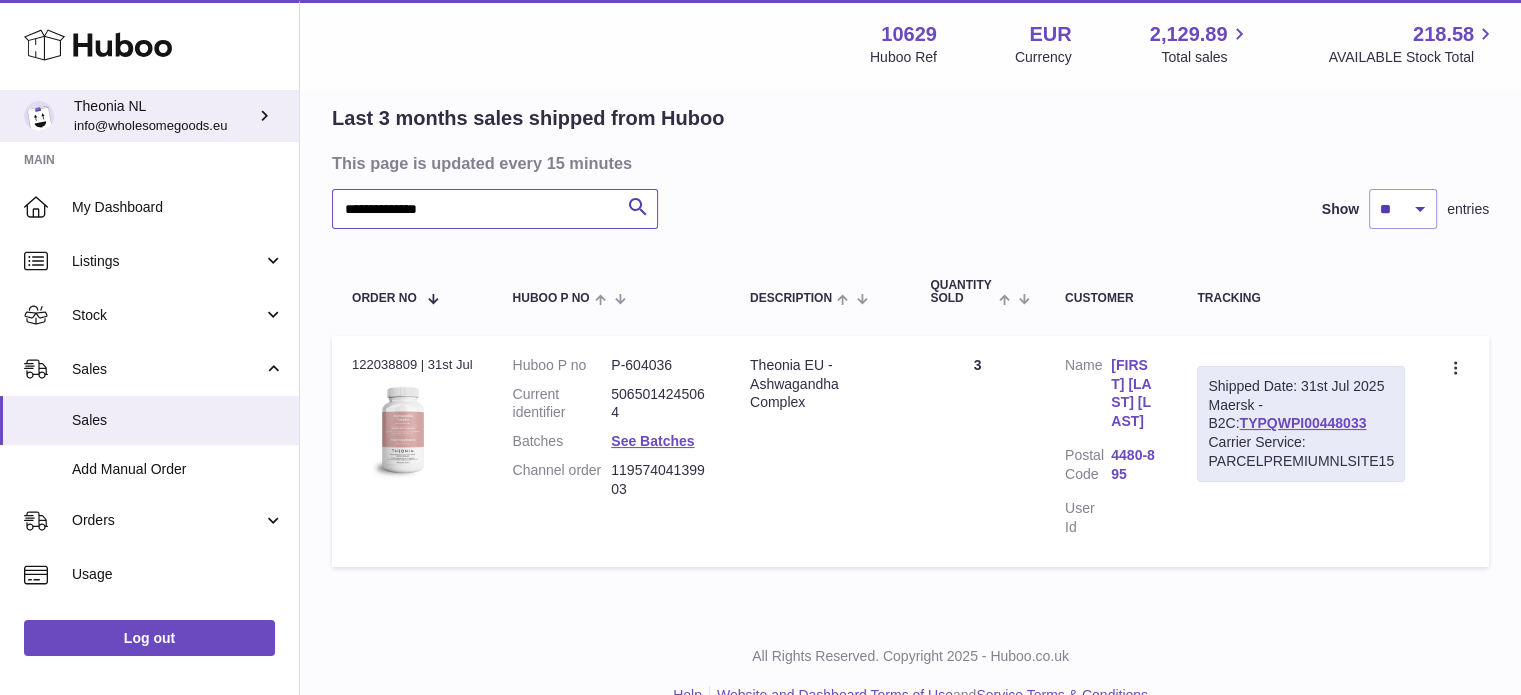 drag, startPoint x: 572, startPoint y: 201, endPoint x: 0, endPoint y: 137, distance: 575.5693 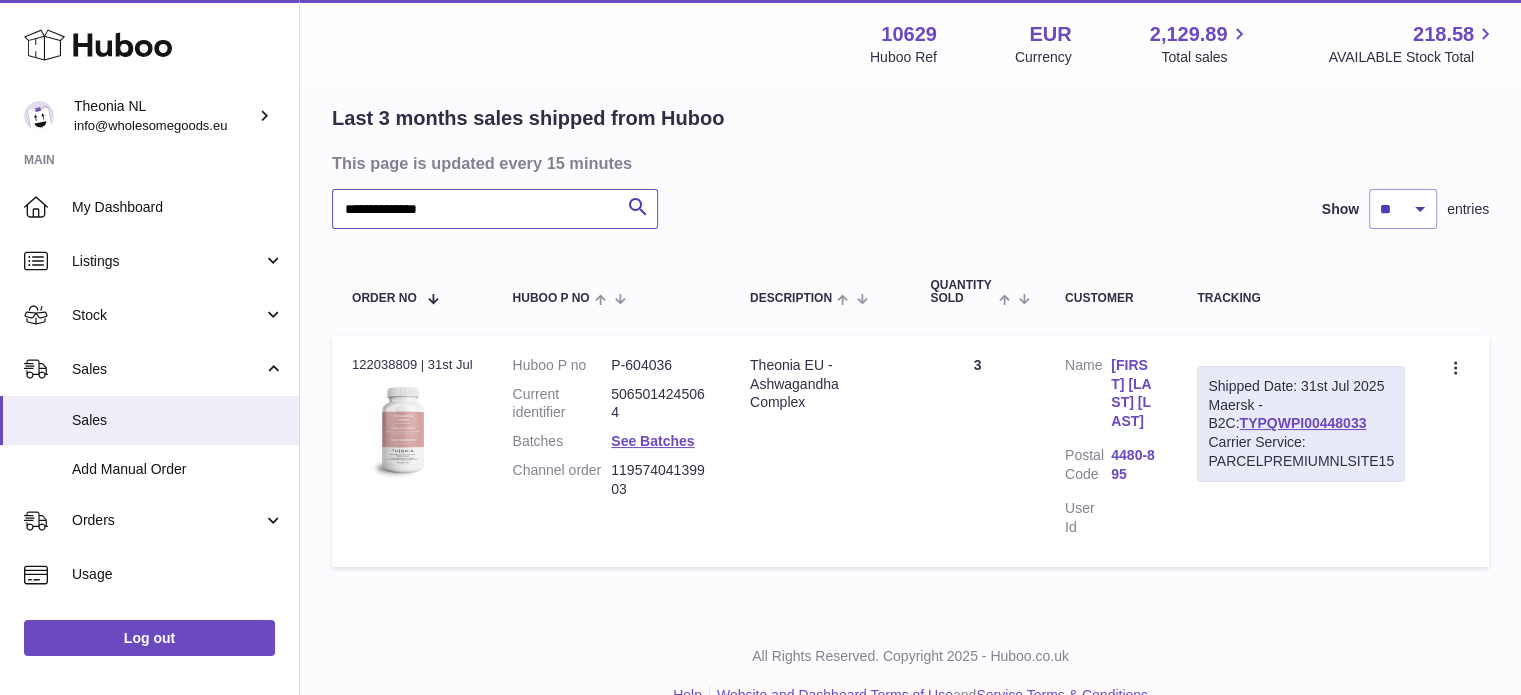 scroll, scrollTop: 0, scrollLeft: 0, axis: both 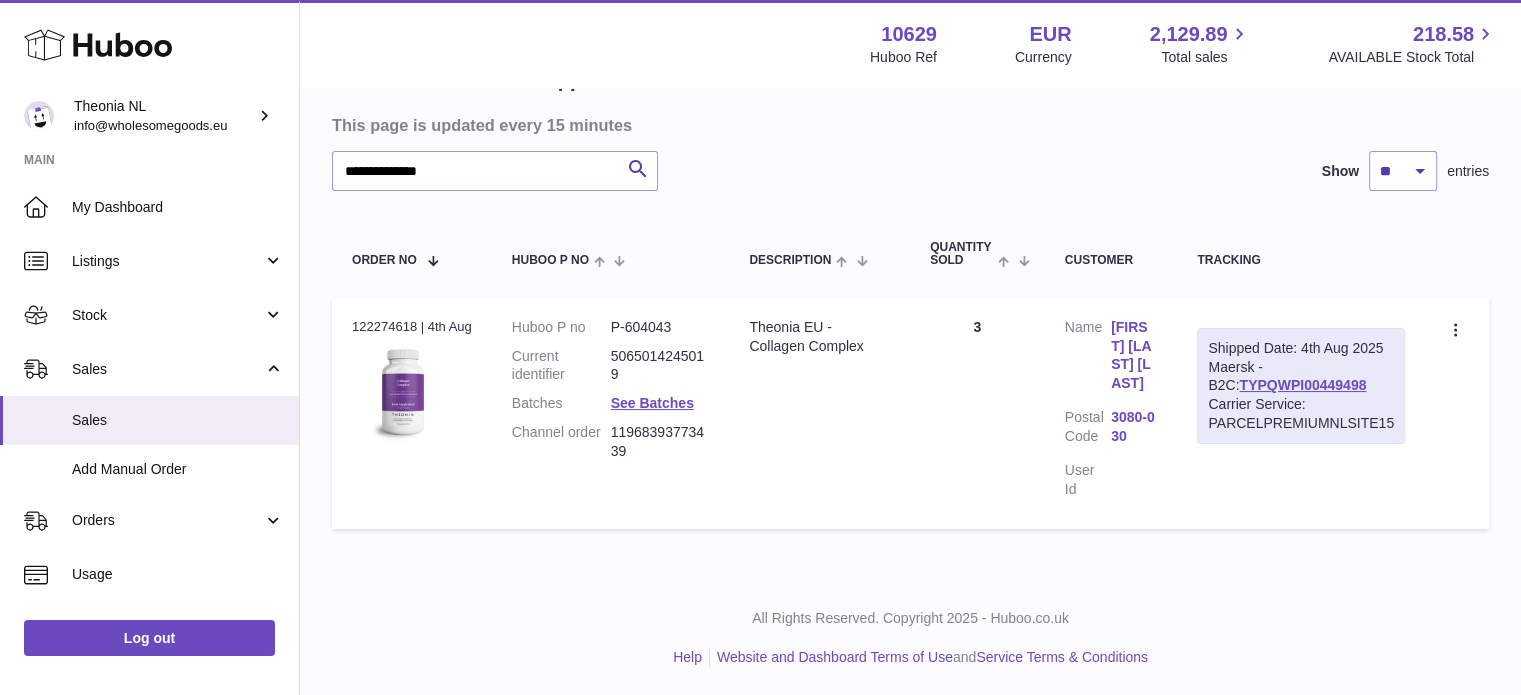 click on "Shipped Date: 4th Aug 2025
Maersk - B2C:
TYPQWPI00449498
Carrier Service: PARCELPREMIUMNLSITE15" at bounding box center (1301, 386) 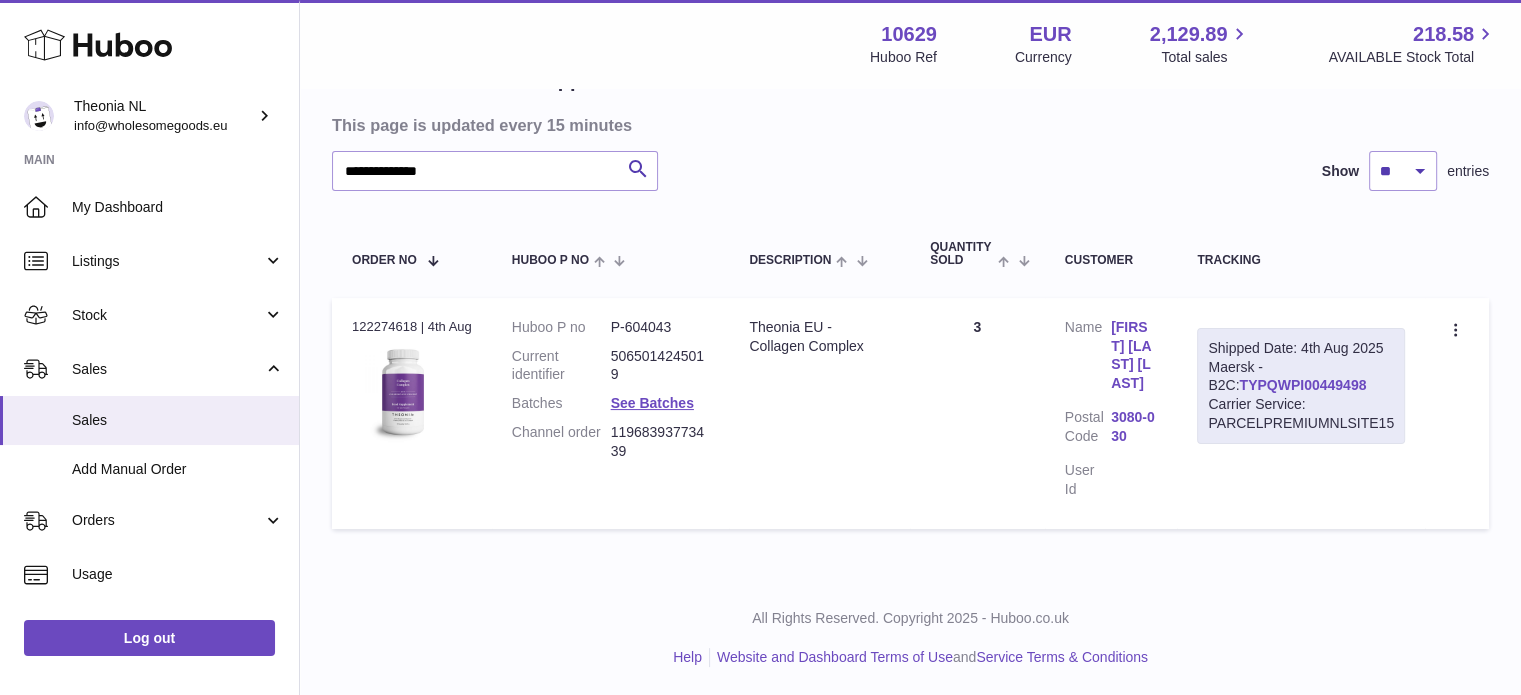 click on "TYPQWPI00449498" at bounding box center (1302, 385) 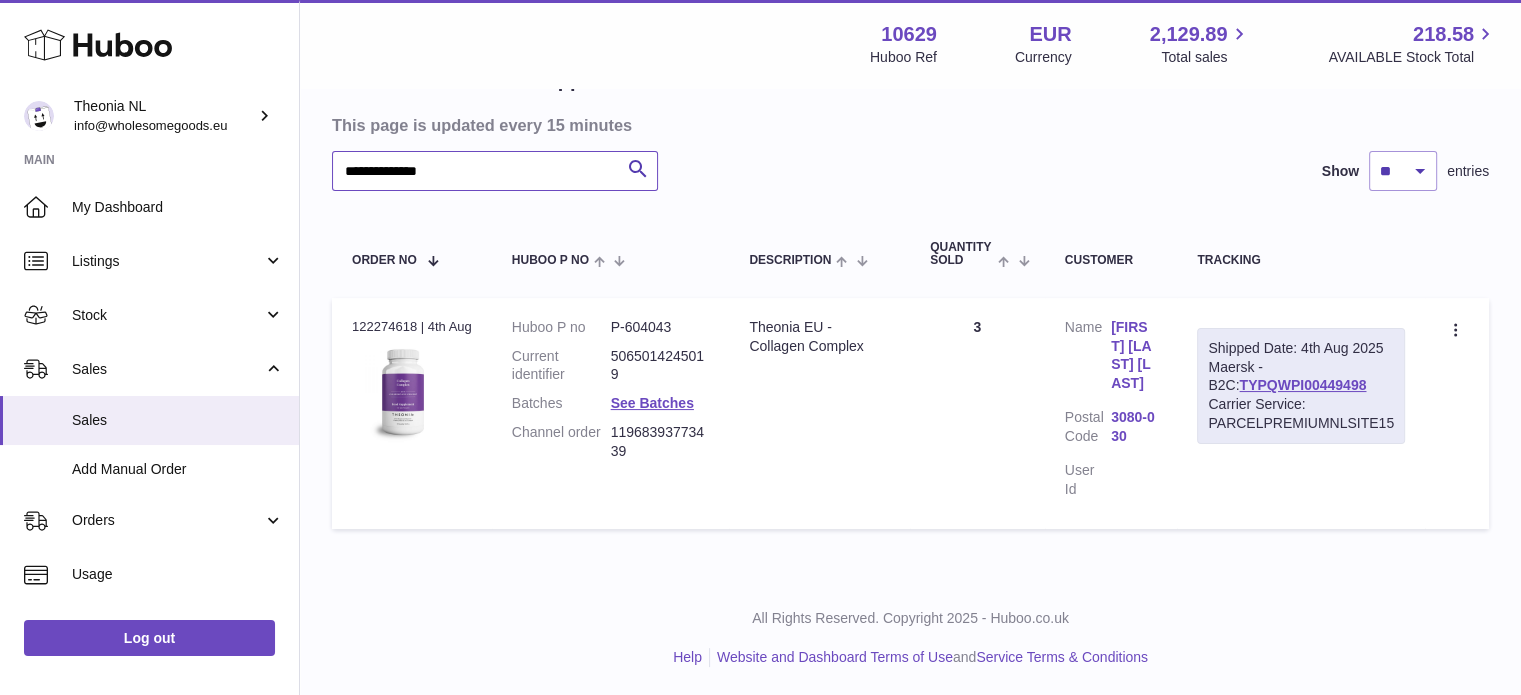 drag, startPoint x: 203, startPoint y: 168, endPoint x: 0, endPoint y: 169, distance: 203.00246 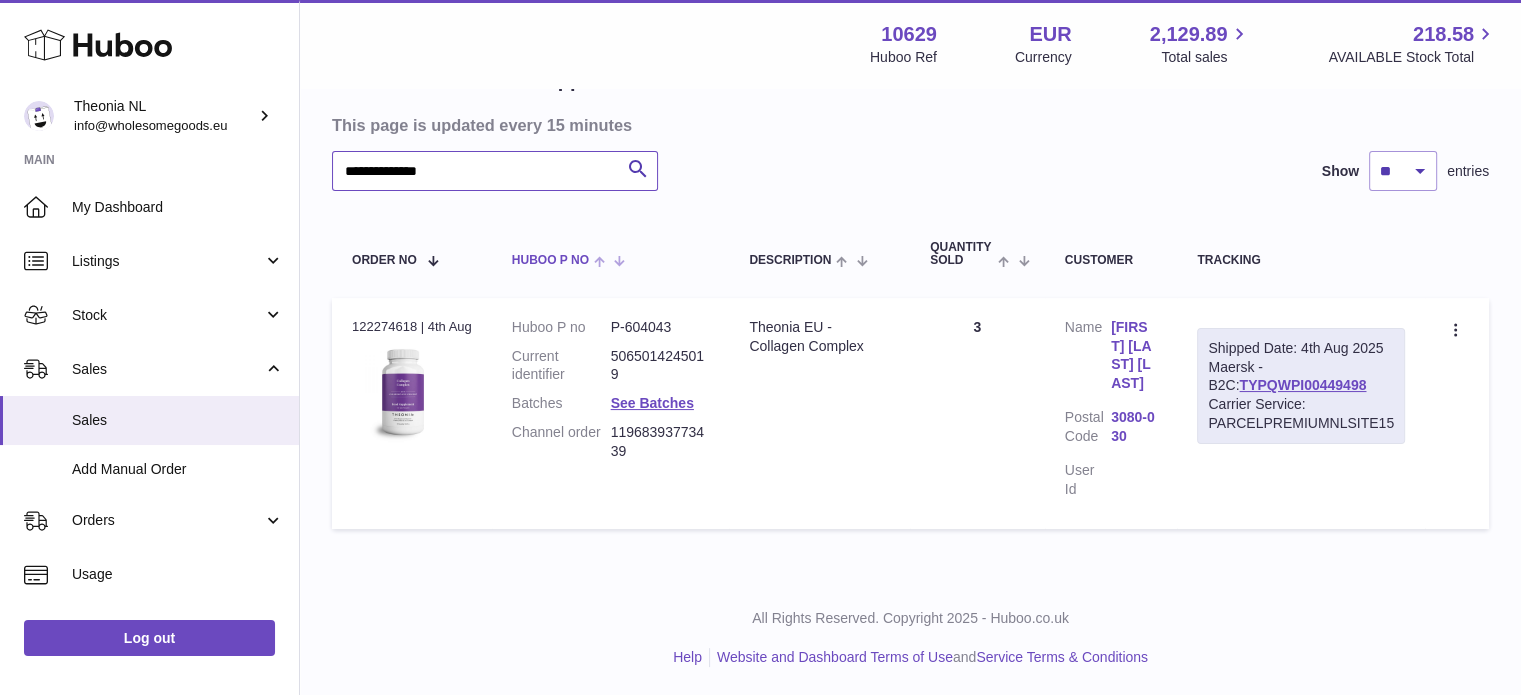 paste 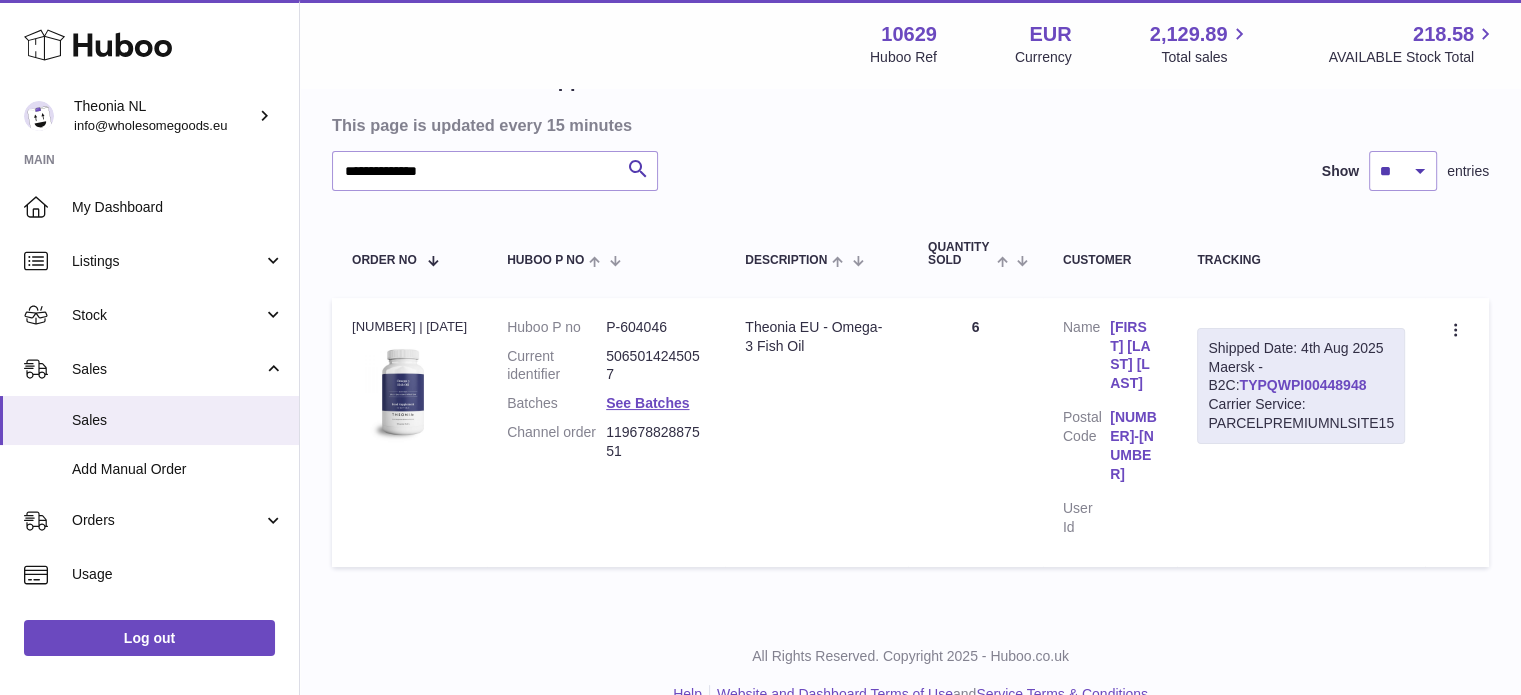 click on "TYPQWPI00448948" at bounding box center [1302, 385] 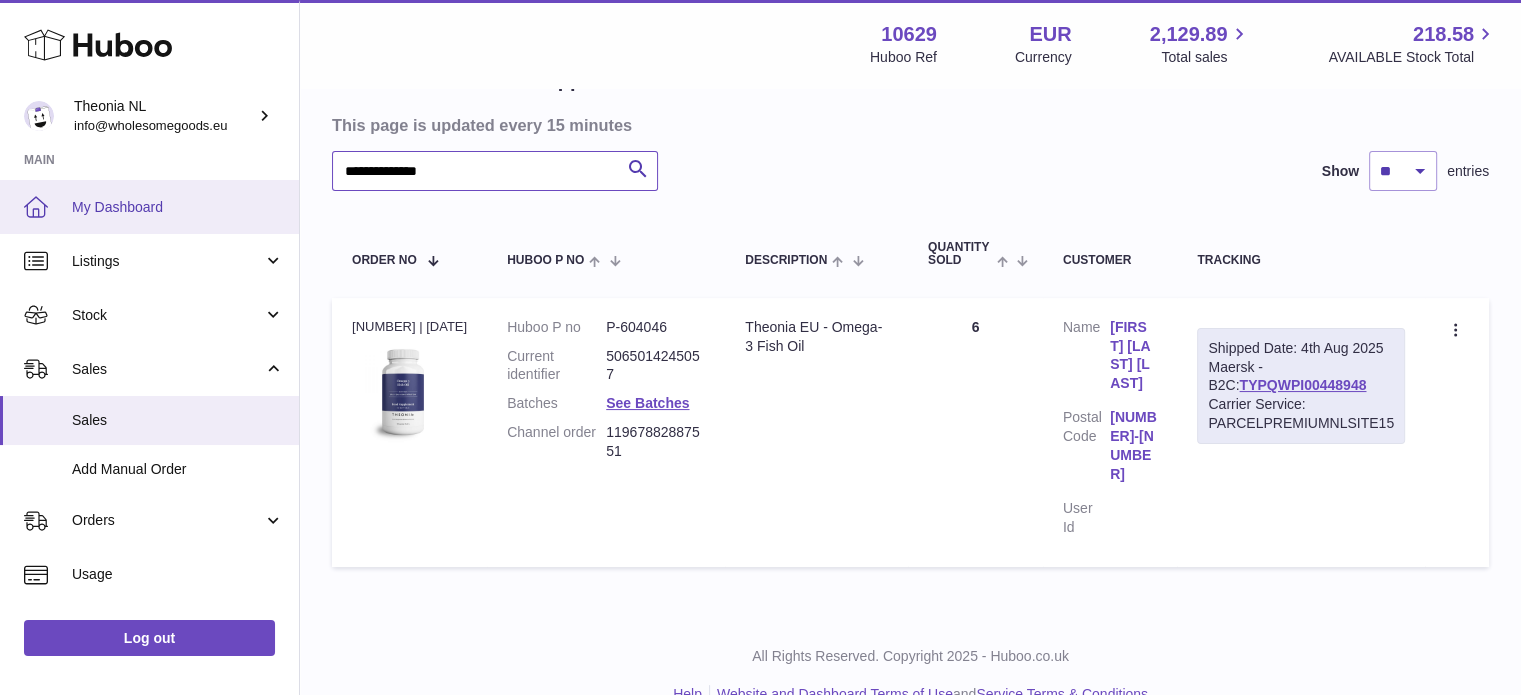 drag, startPoint x: 527, startPoint y: 191, endPoint x: 90, endPoint y: 229, distance: 438.64905 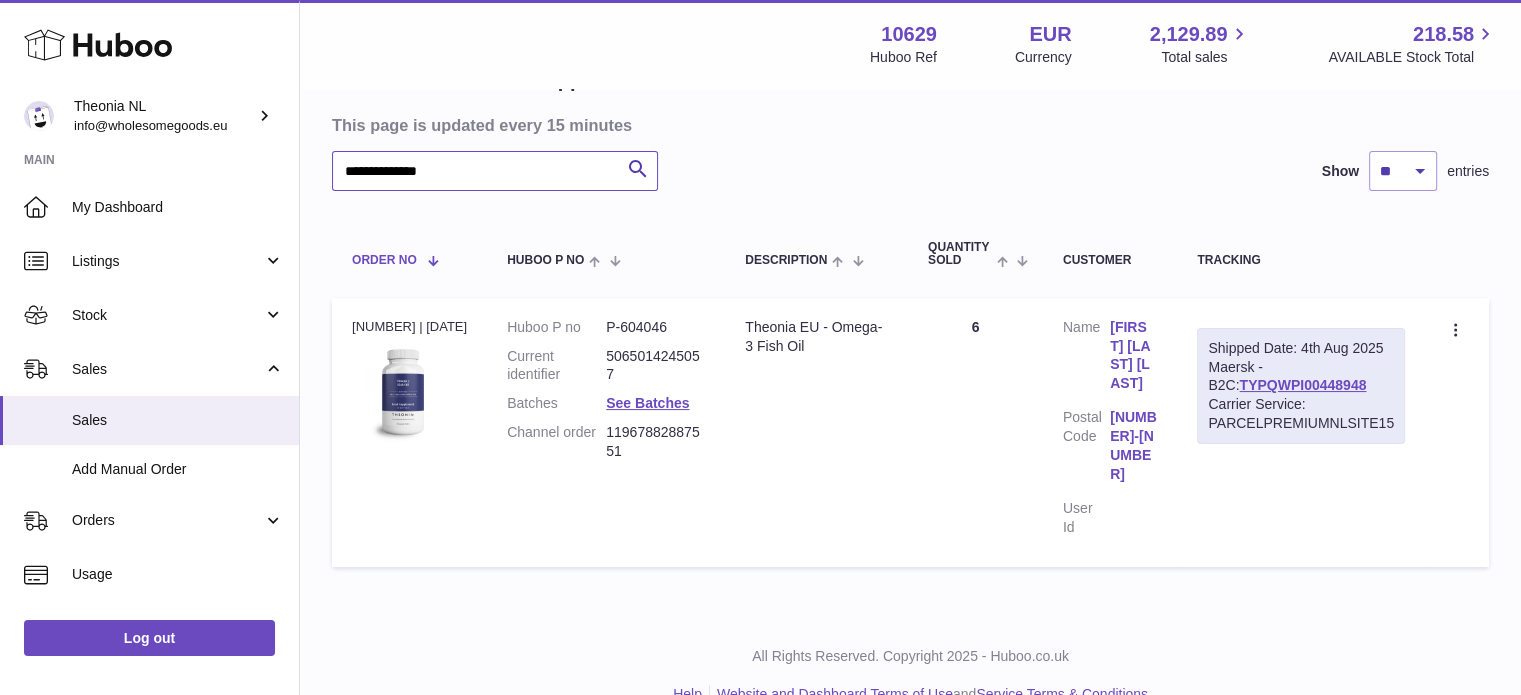 paste 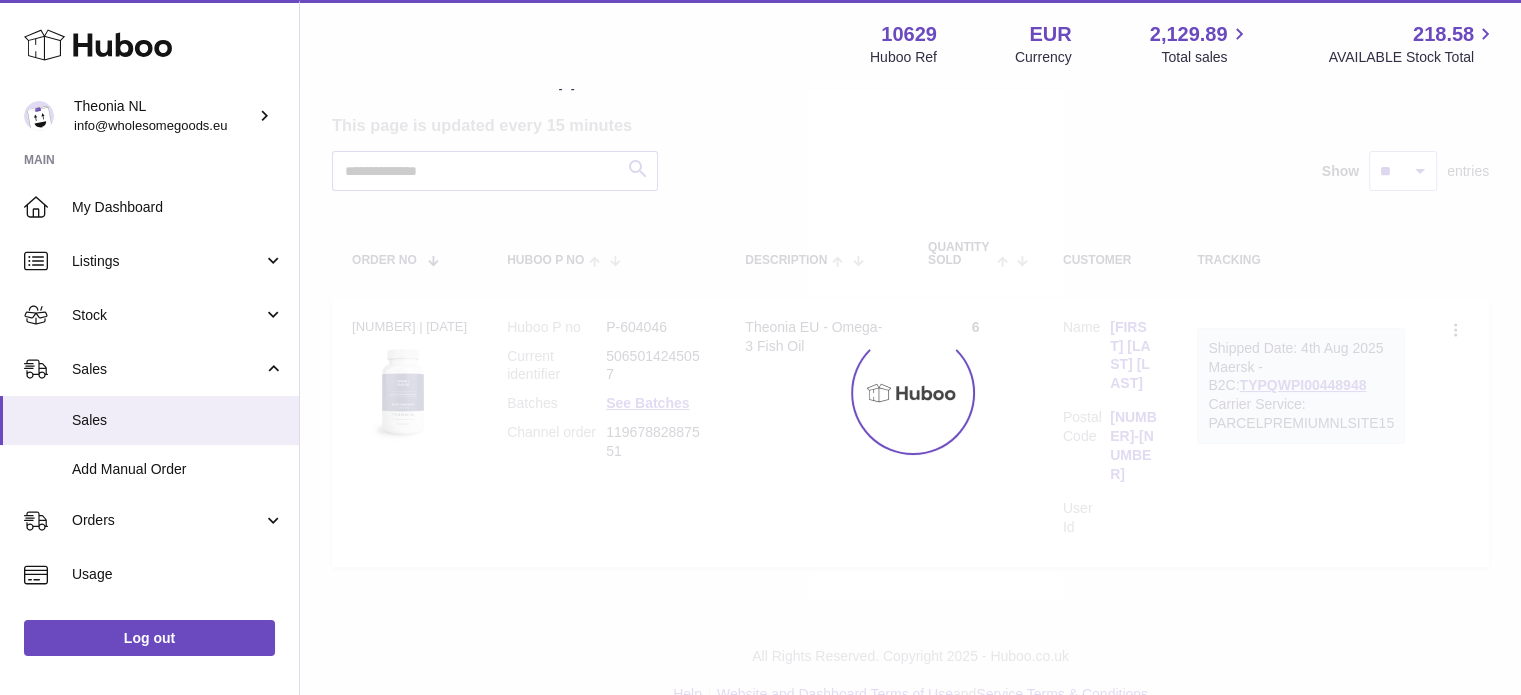 scroll, scrollTop: 157, scrollLeft: 0, axis: vertical 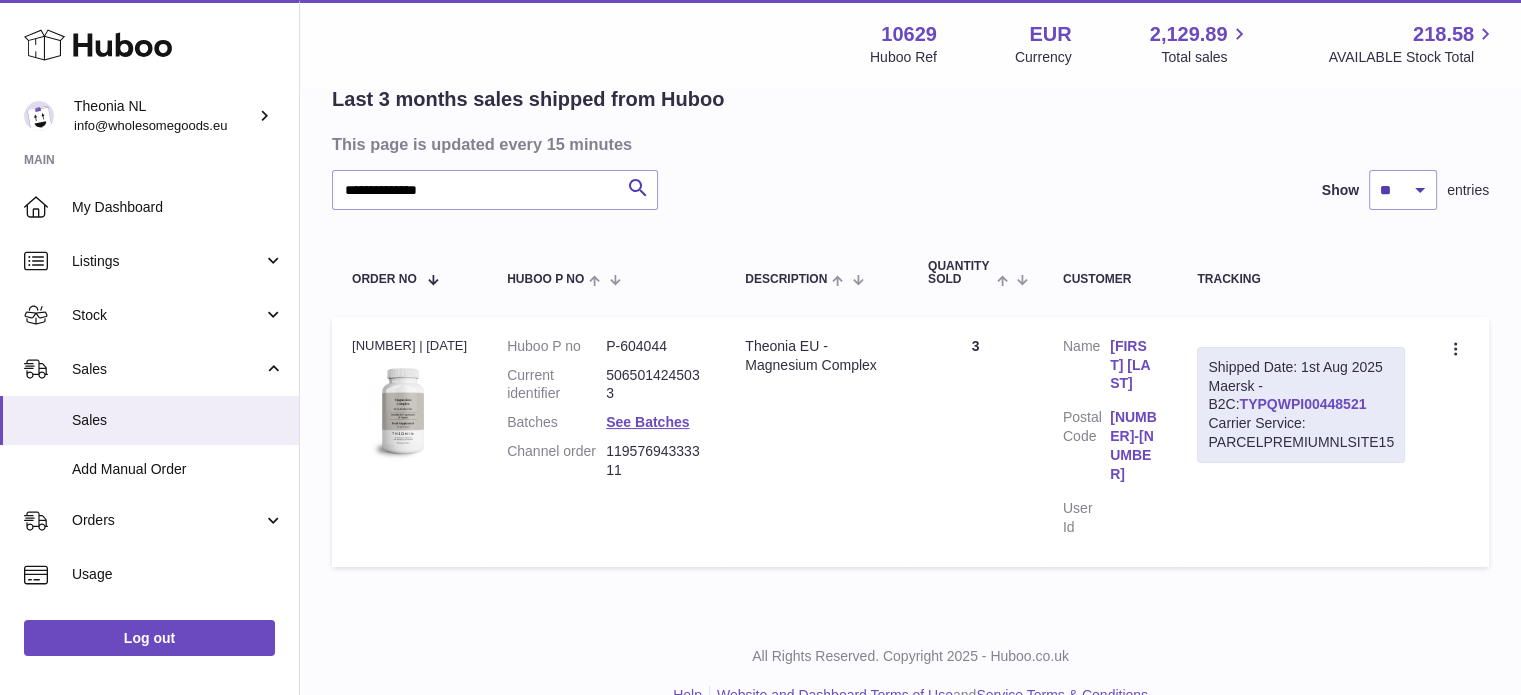 click on "TYPQWPI00448521" at bounding box center (1302, 404) 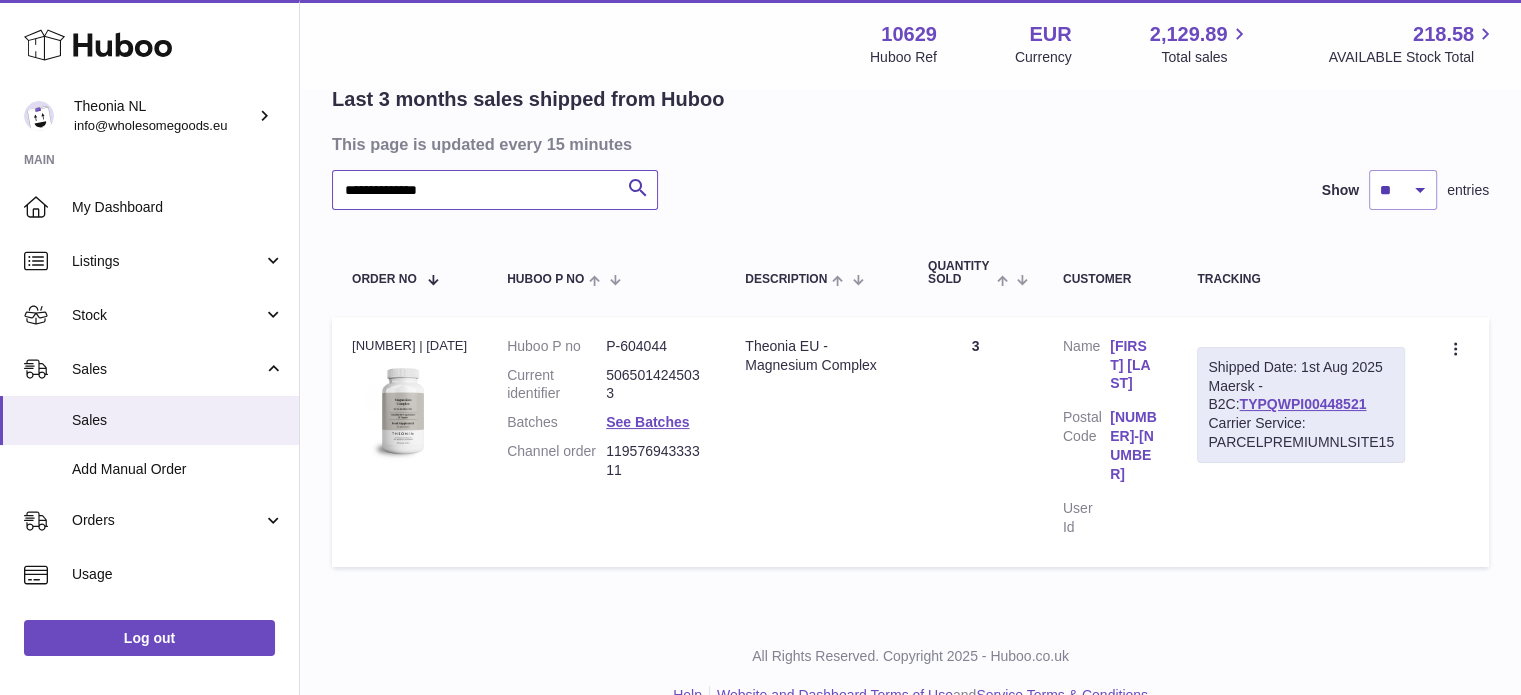 drag, startPoint x: 596, startPoint y: 186, endPoint x: 9, endPoint y: 176, distance: 587.08514 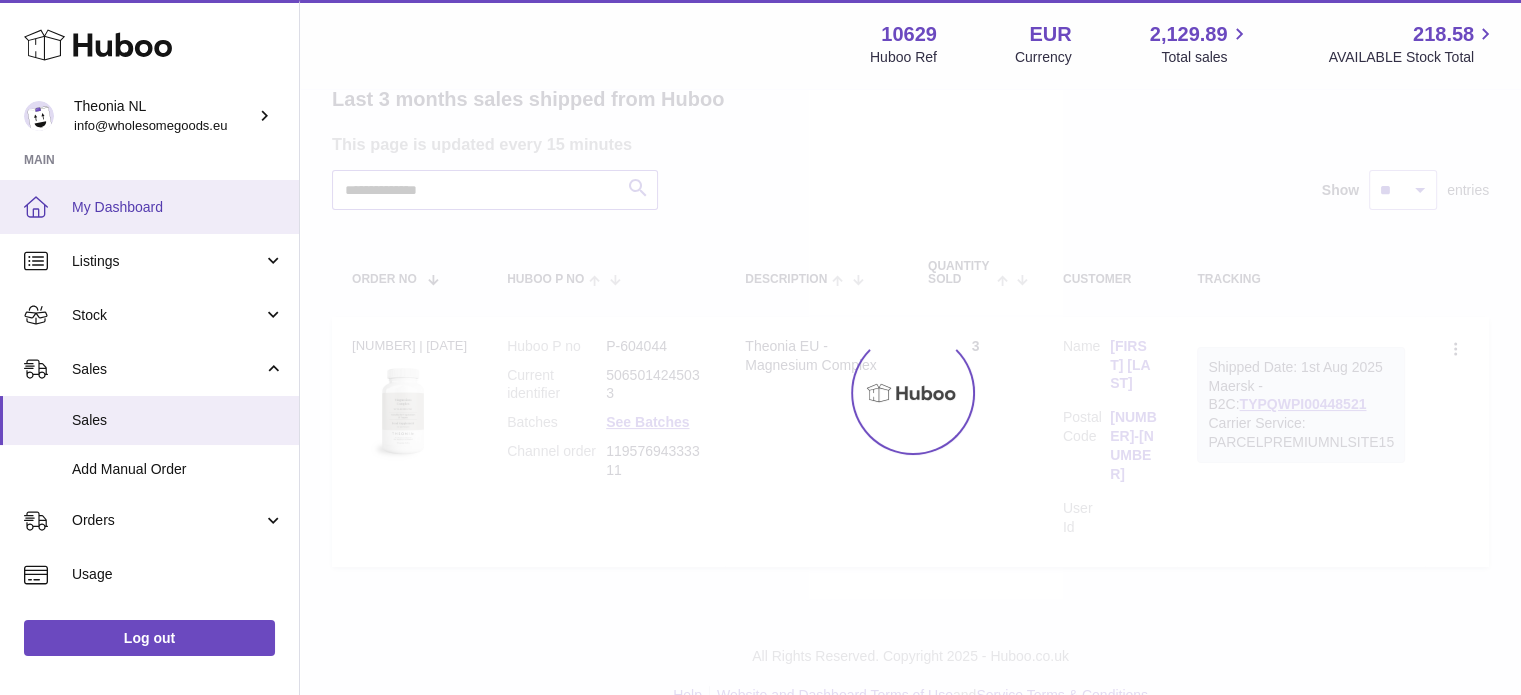 scroll, scrollTop: 138, scrollLeft: 0, axis: vertical 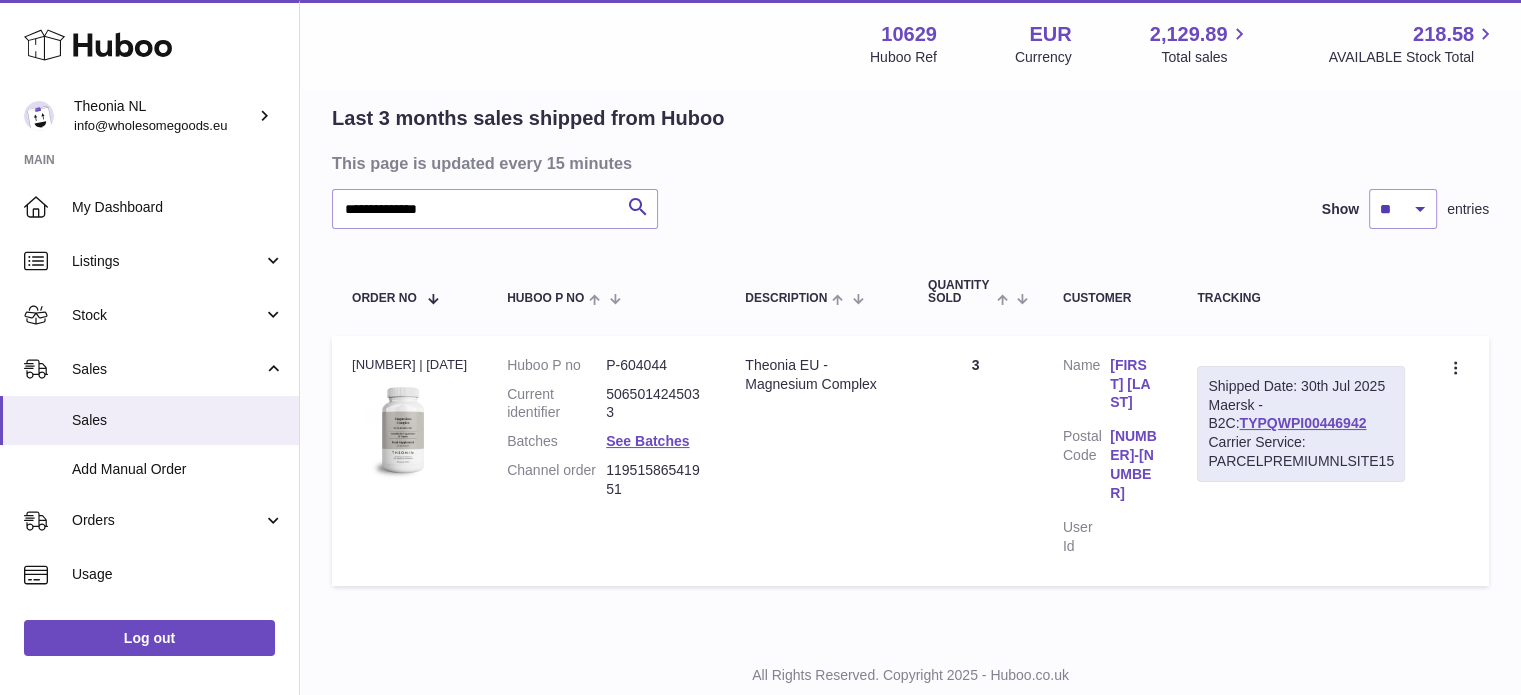 click on "Shipped Date: 30th Jul 2025
Maersk - B2C:
TYPQWPI00446942
Carrier Service: PARCELPREMIUMNLSITE15" at bounding box center (1301, 424) 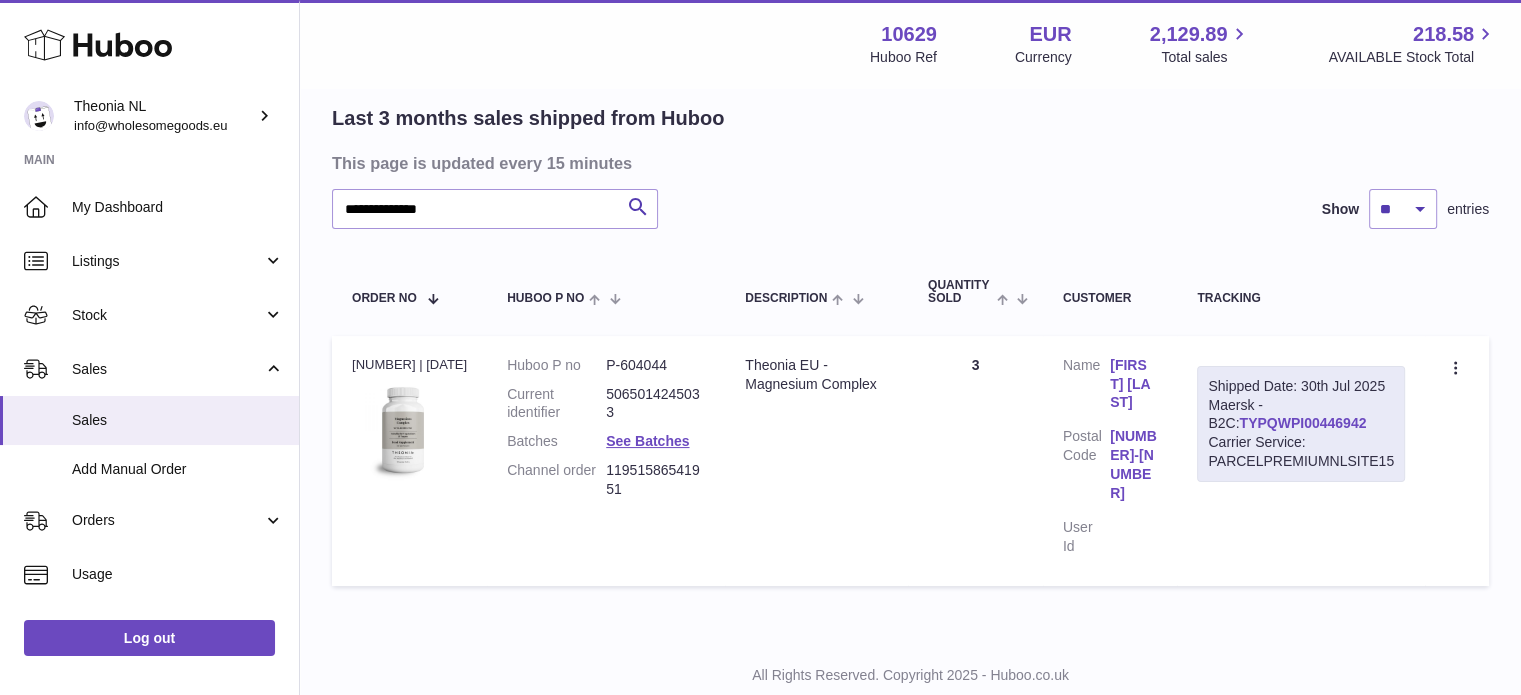 click on "TYPQWPI00446942" at bounding box center [1302, 423] 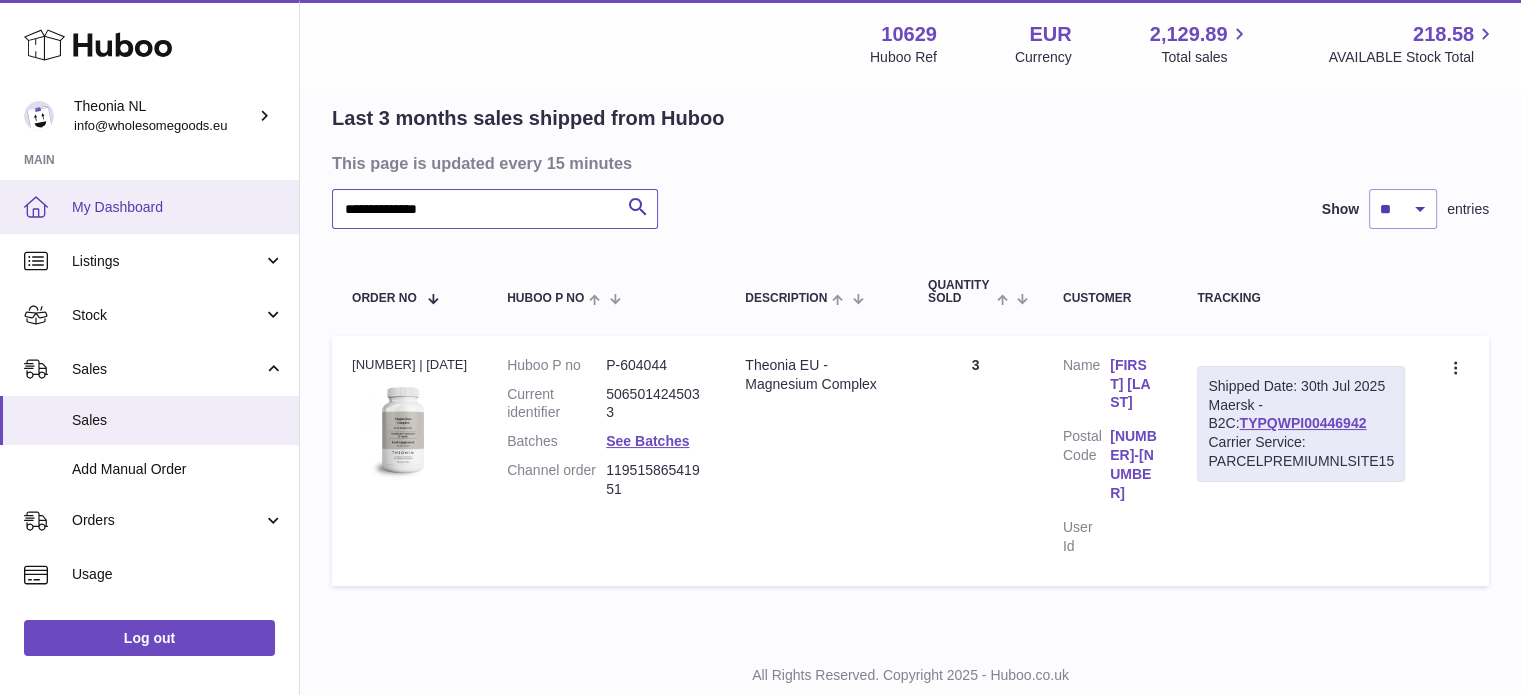 click on "**********" at bounding box center [760, 307] 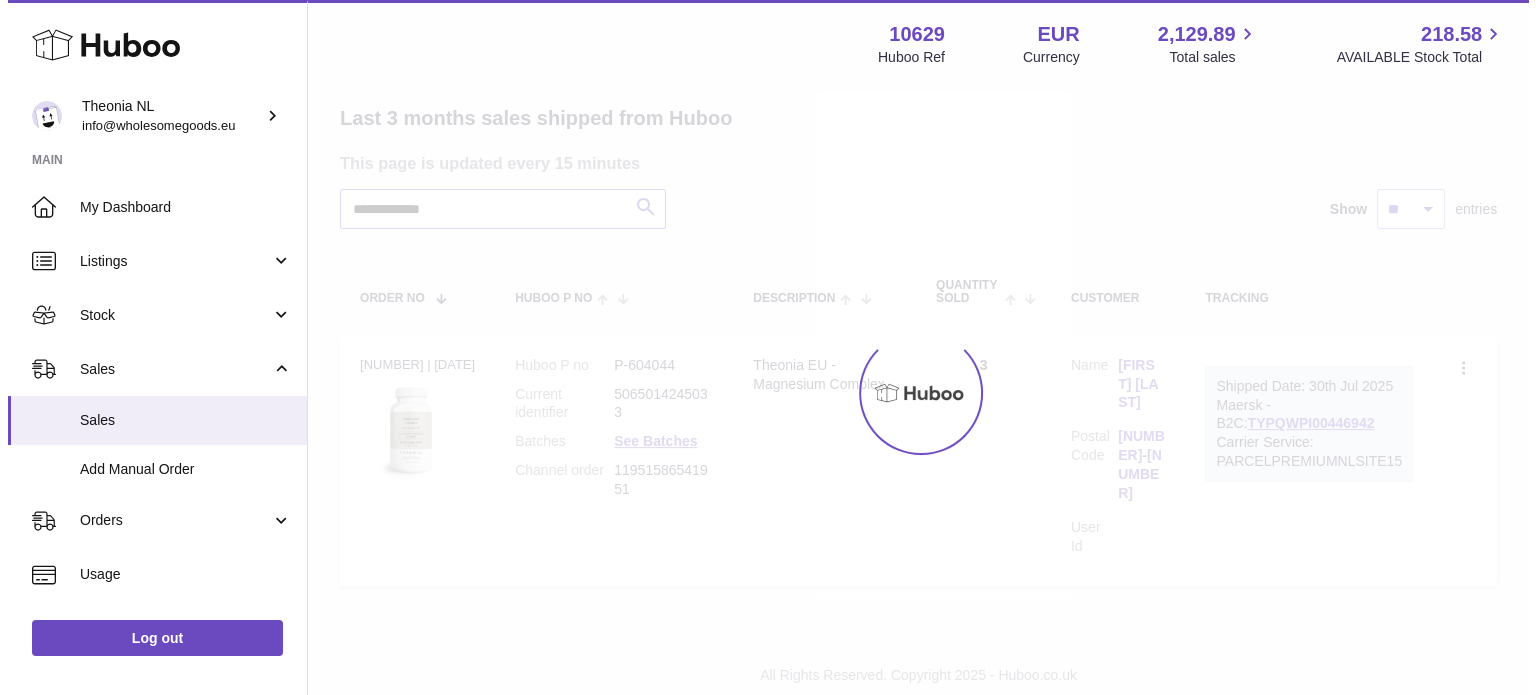scroll, scrollTop: 0, scrollLeft: 0, axis: both 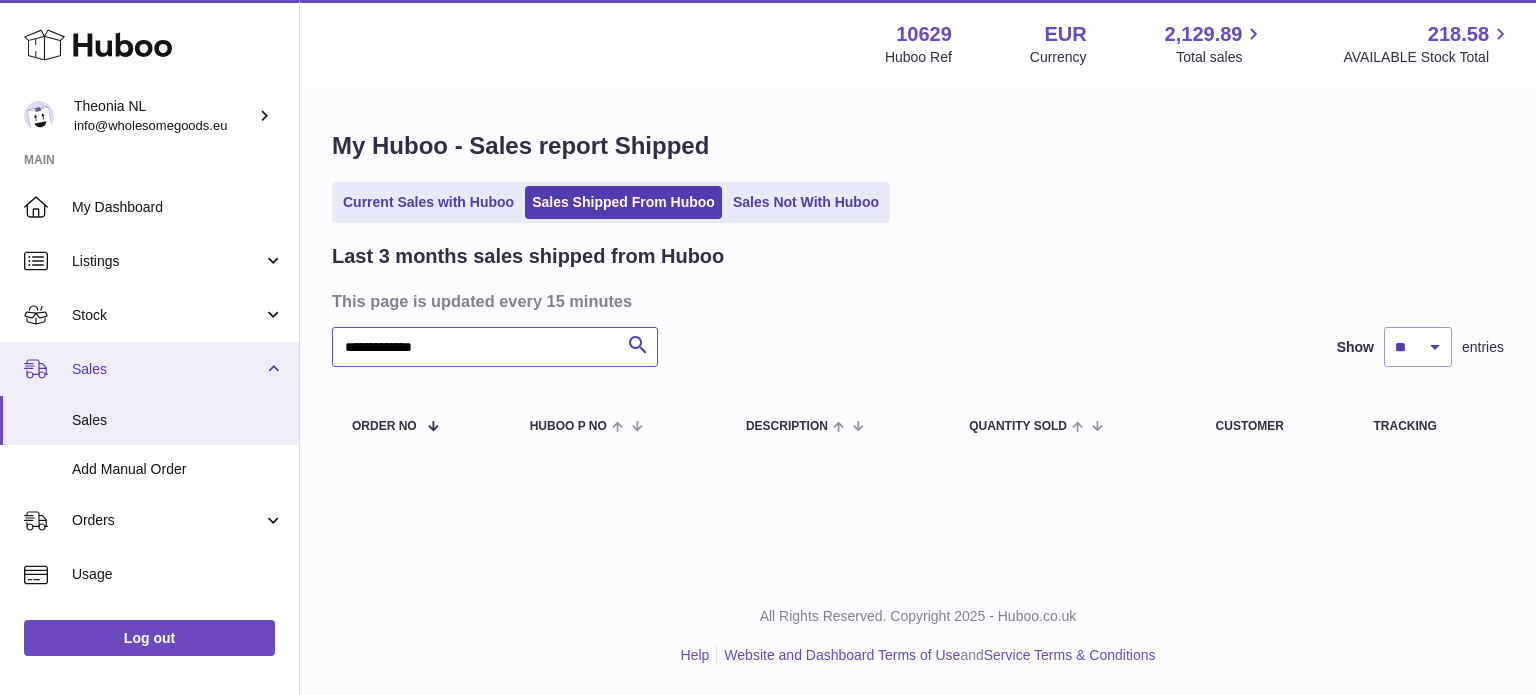 click on "**********" at bounding box center (768, 347) 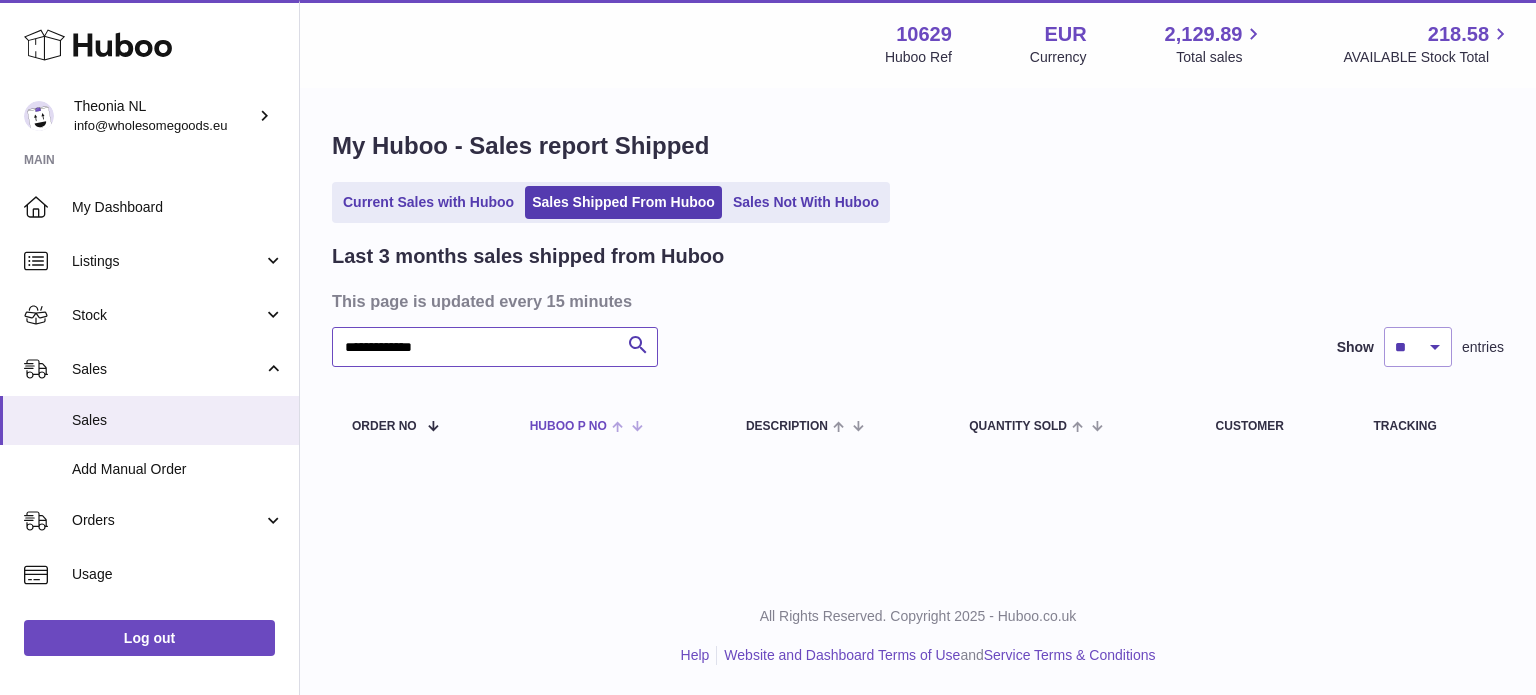 paste on "*" 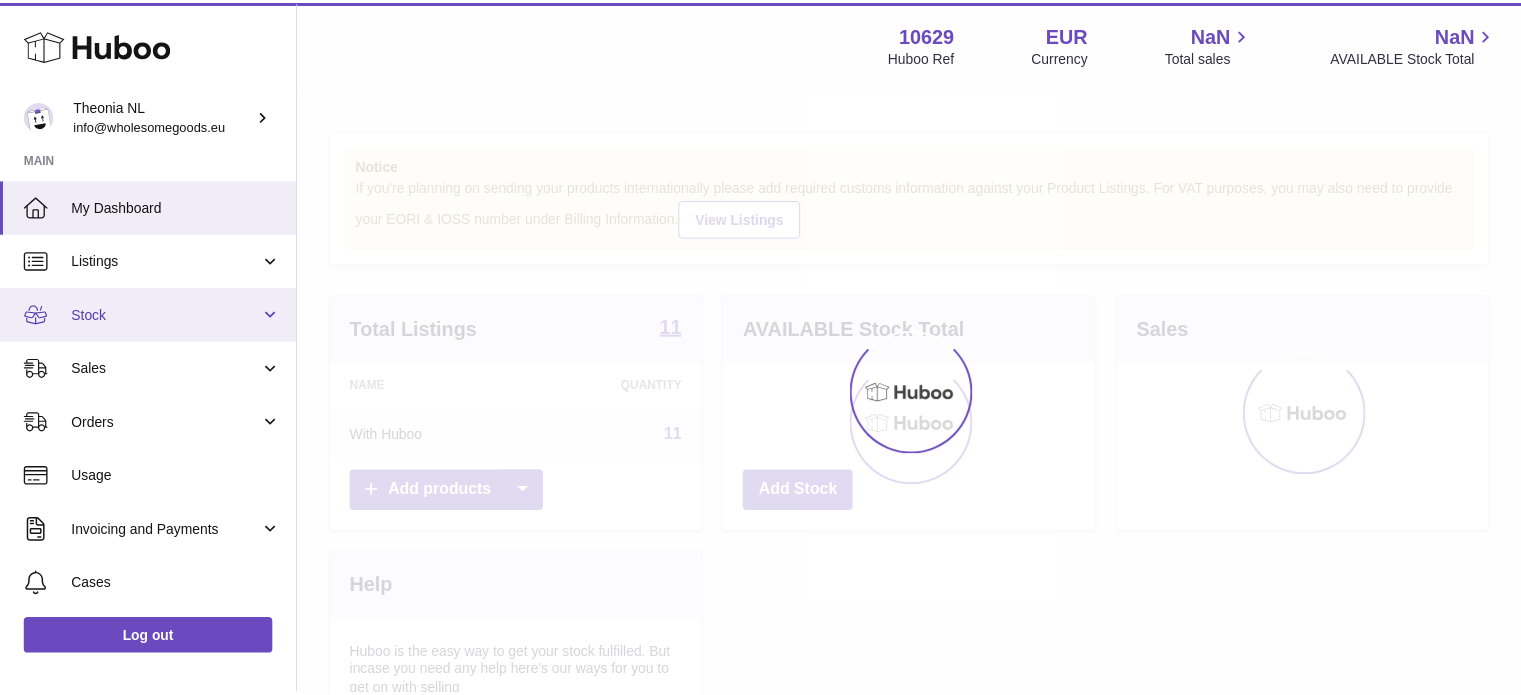 scroll, scrollTop: 0, scrollLeft: 0, axis: both 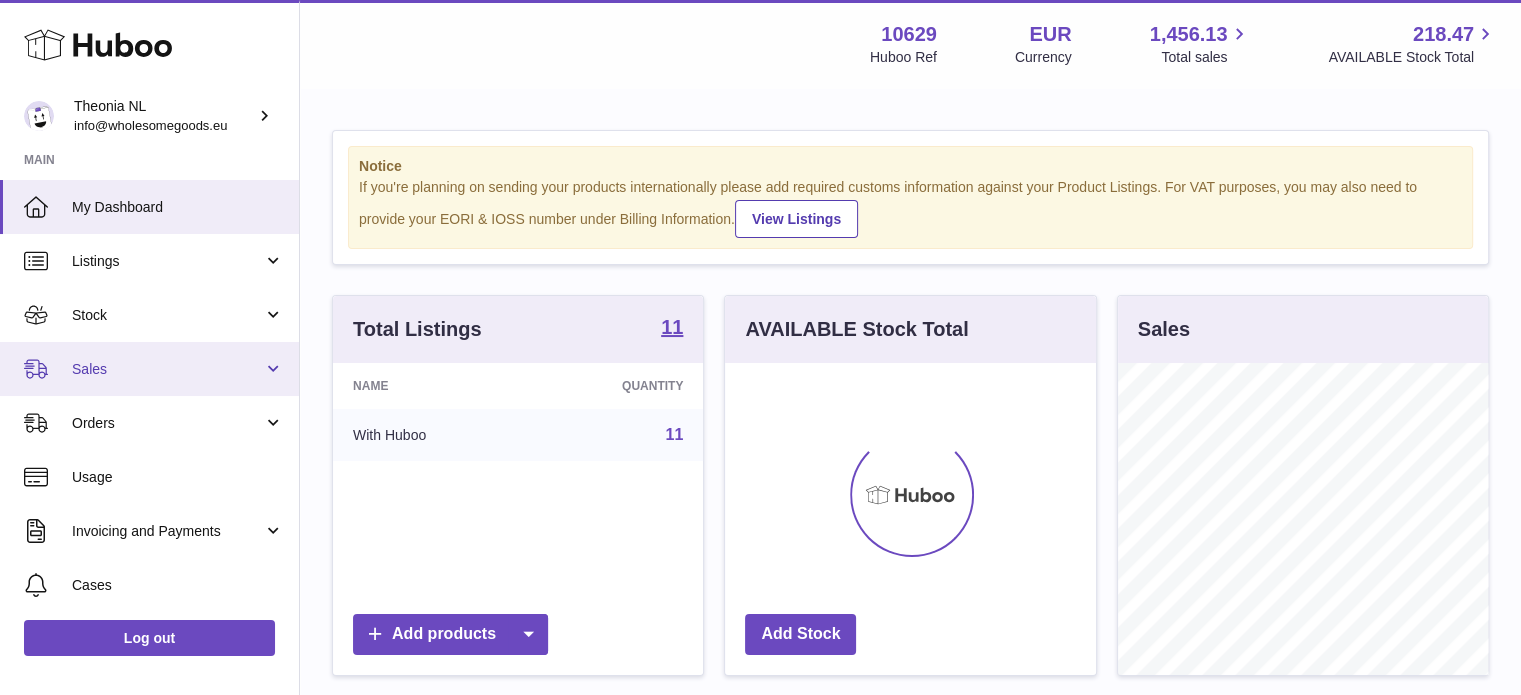 click on "Sales" at bounding box center [167, 369] 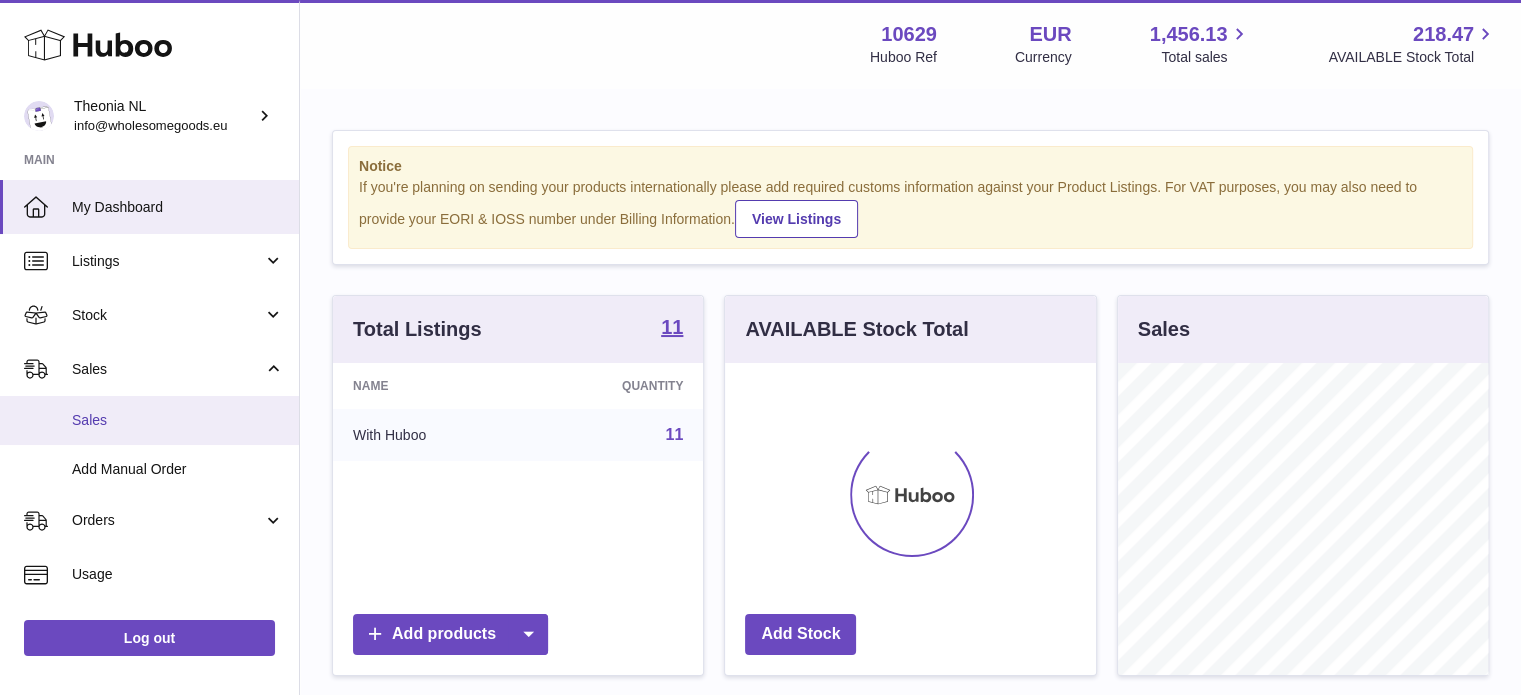 click on "Sales" at bounding box center [149, 420] 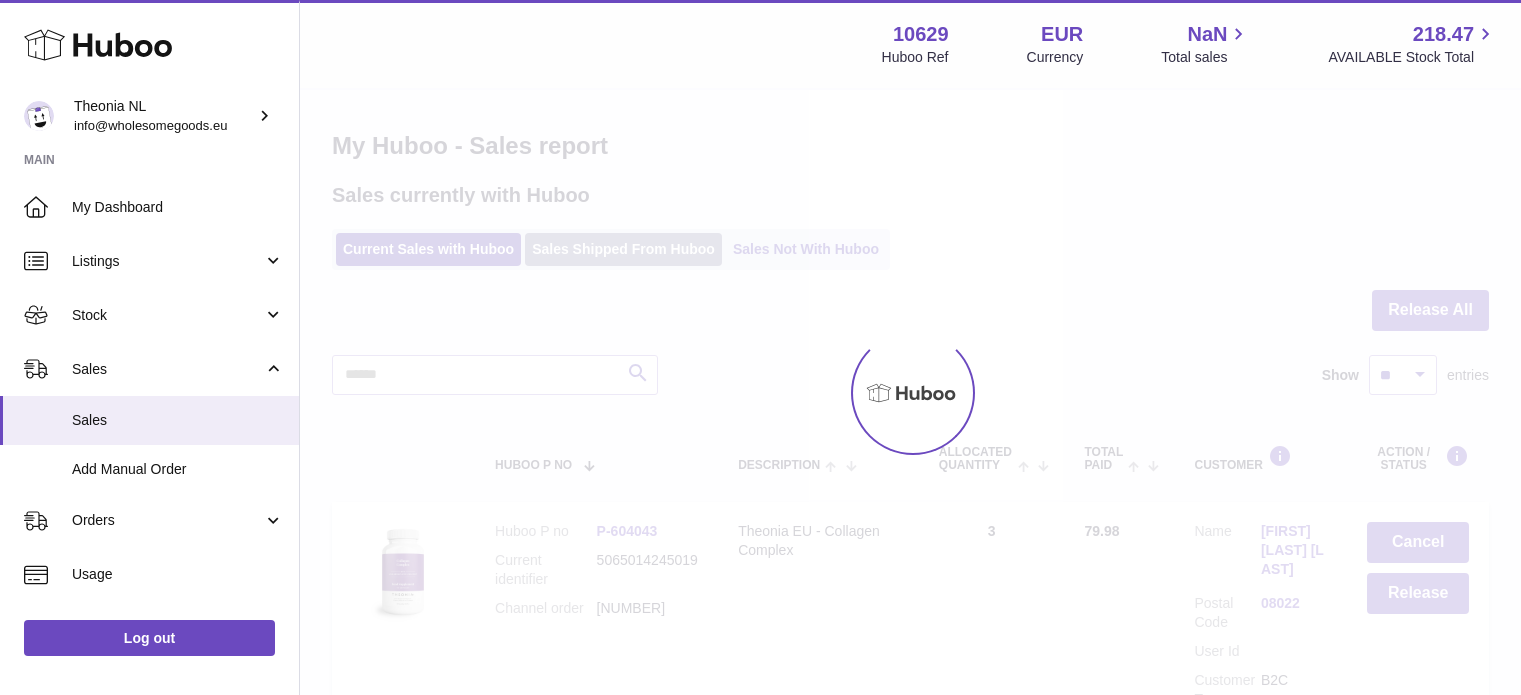 scroll, scrollTop: 0, scrollLeft: 0, axis: both 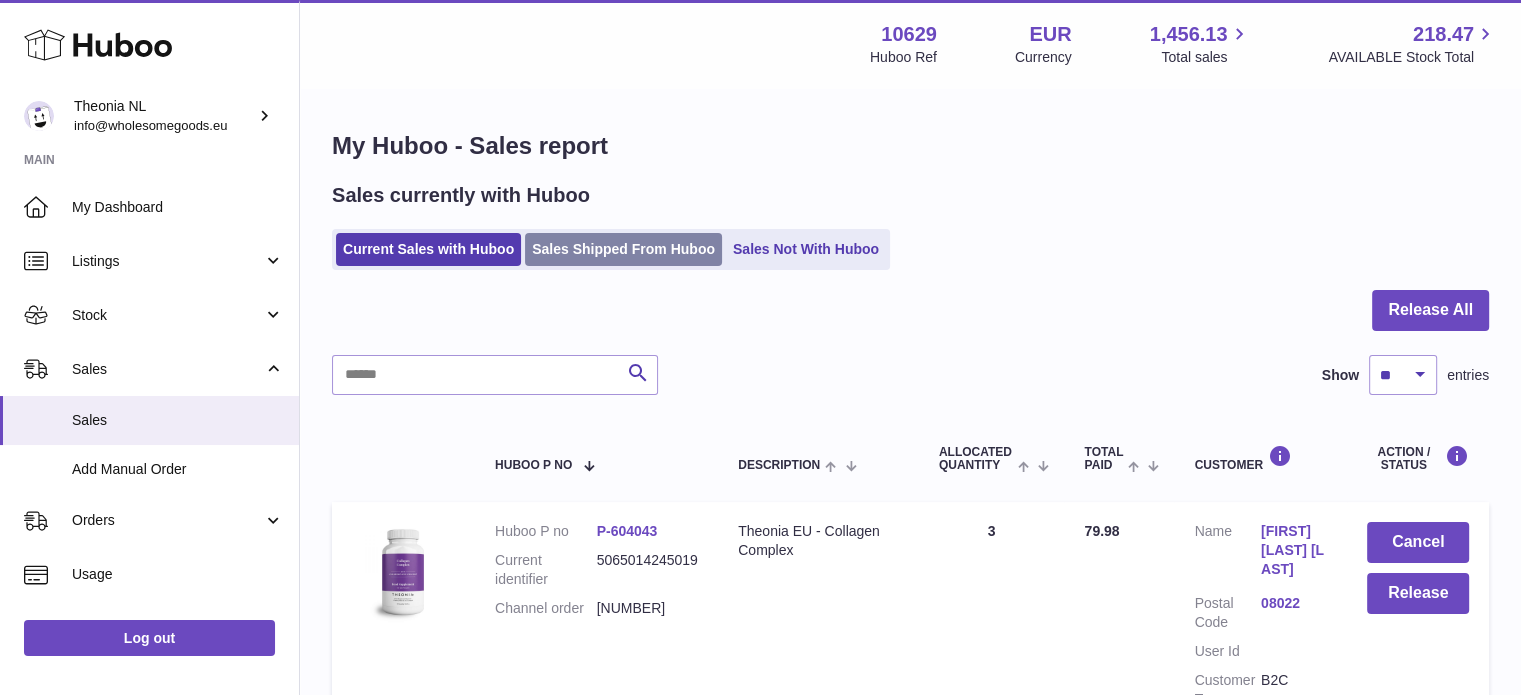 click on "Sales Shipped From Huboo" at bounding box center (623, 249) 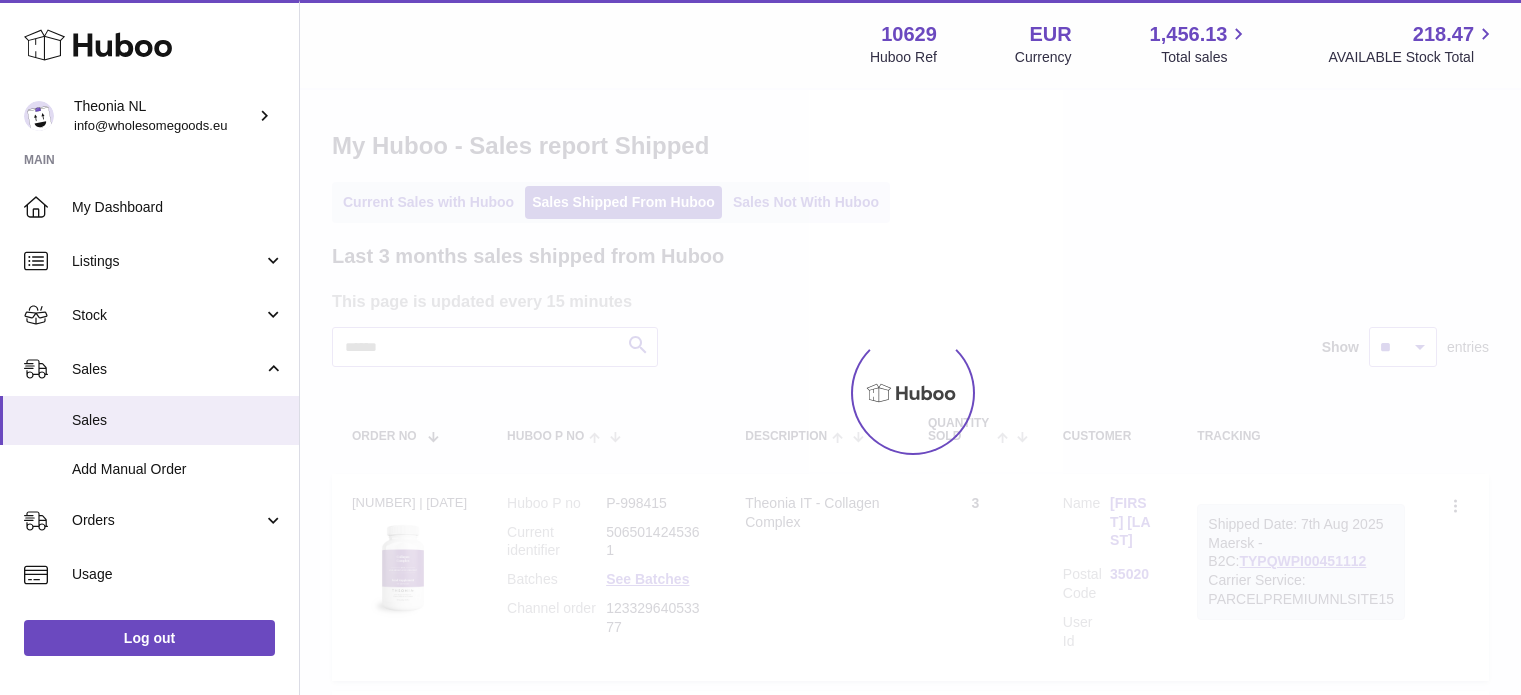 scroll, scrollTop: 0, scrollLeft: 0, axis: both 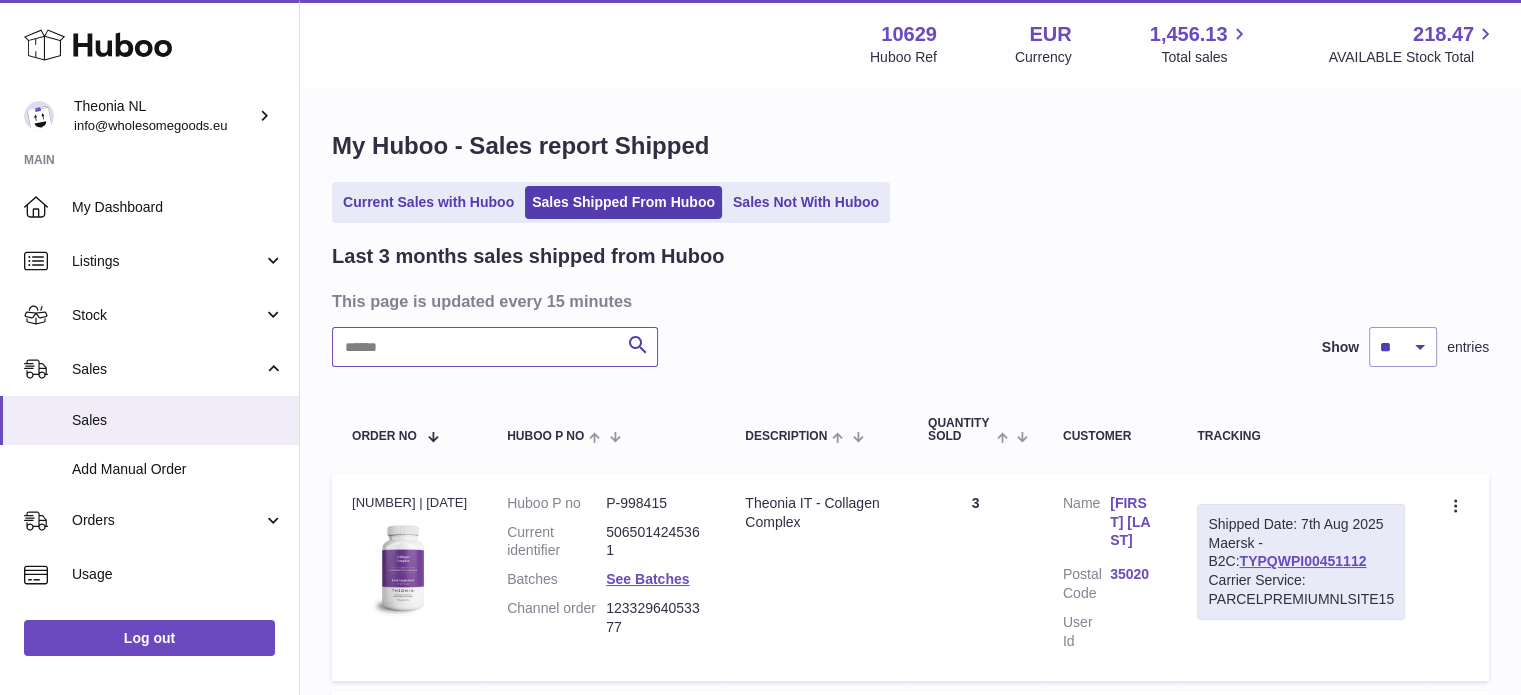 click at bounding box center [495, 347] 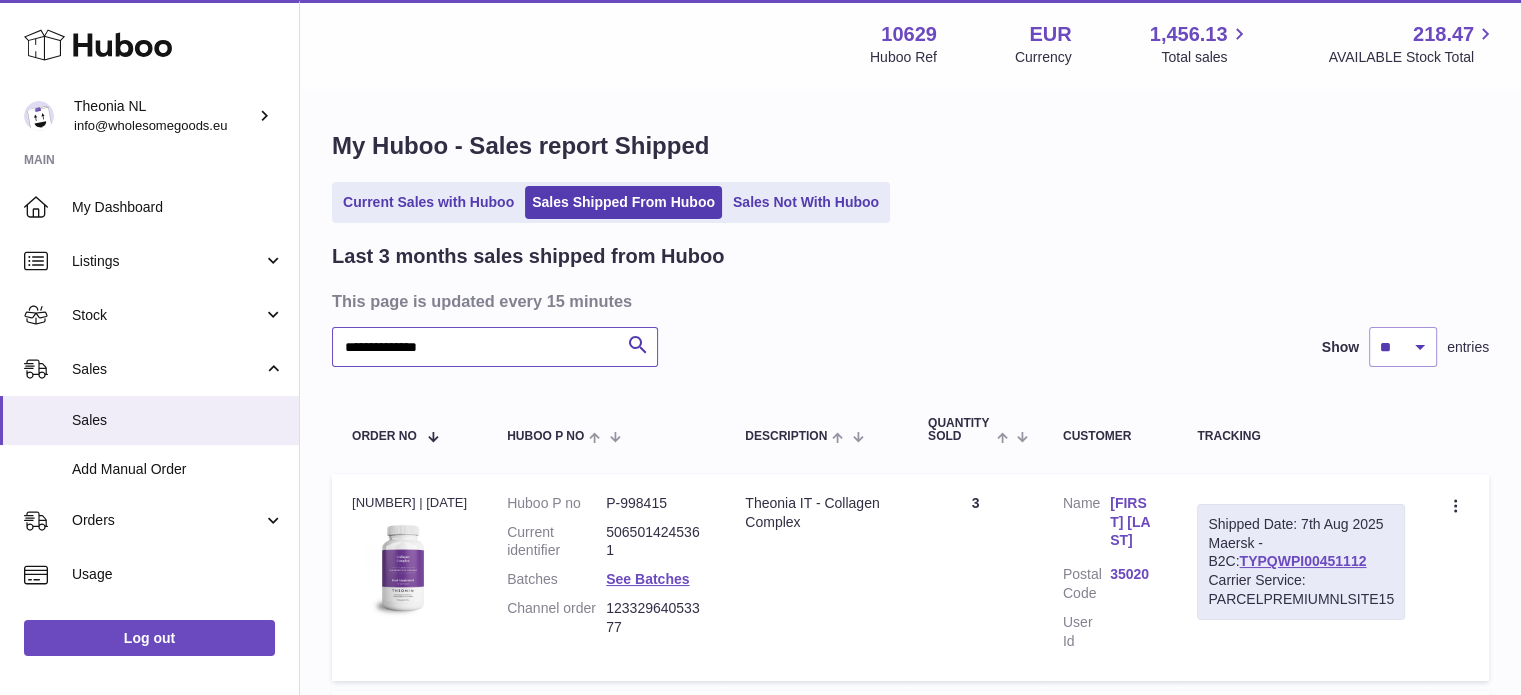 scroll, scrollTop: 300, scrollLeft: 0, axis: vertical 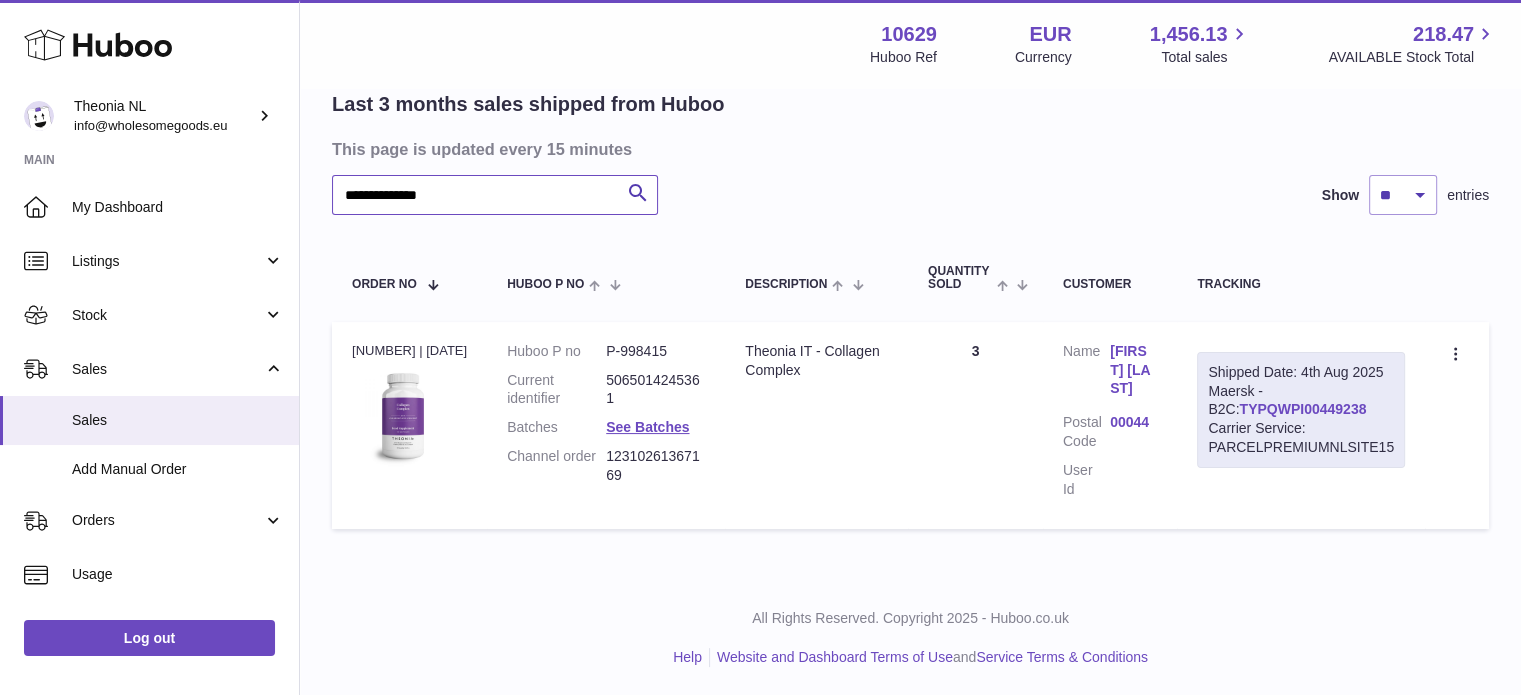 type on "**********" 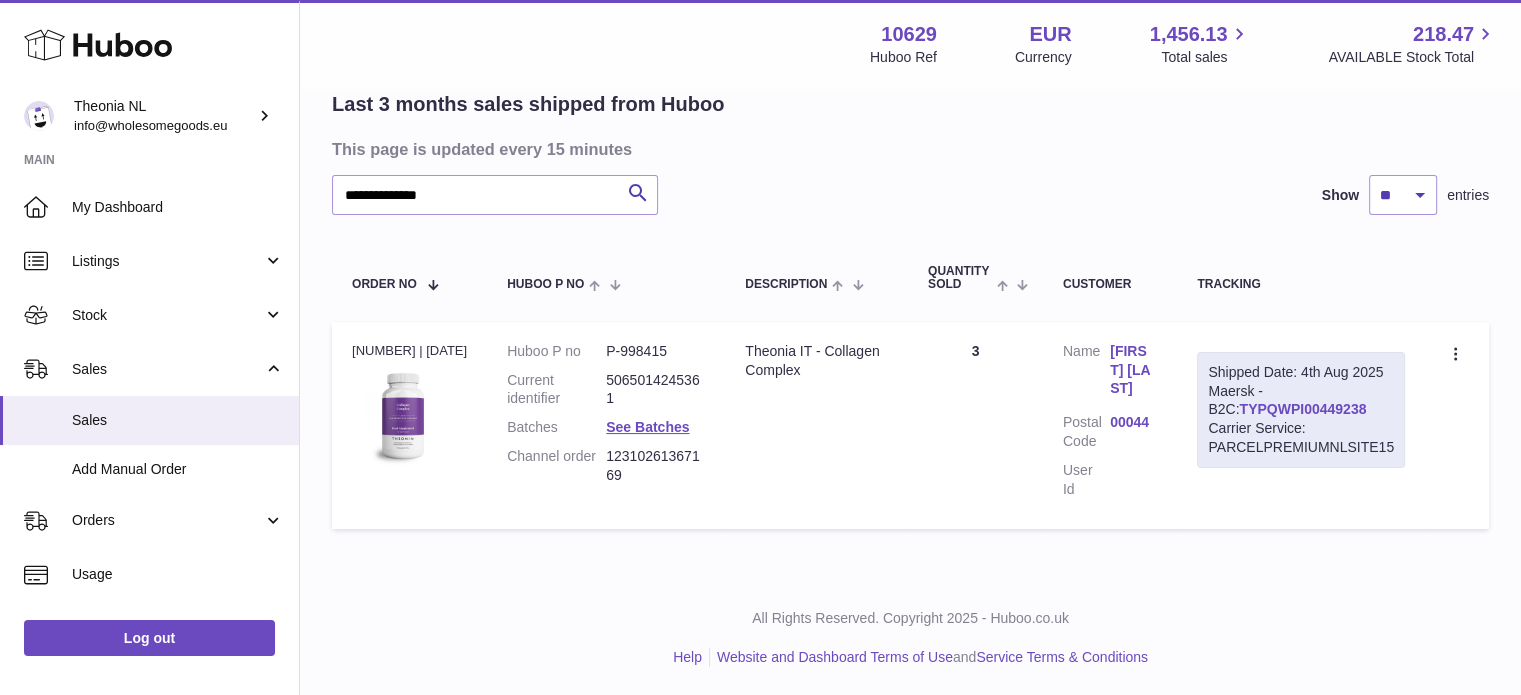 click on "TYPQWPI00449238" at bounding box center (1302, 409) 